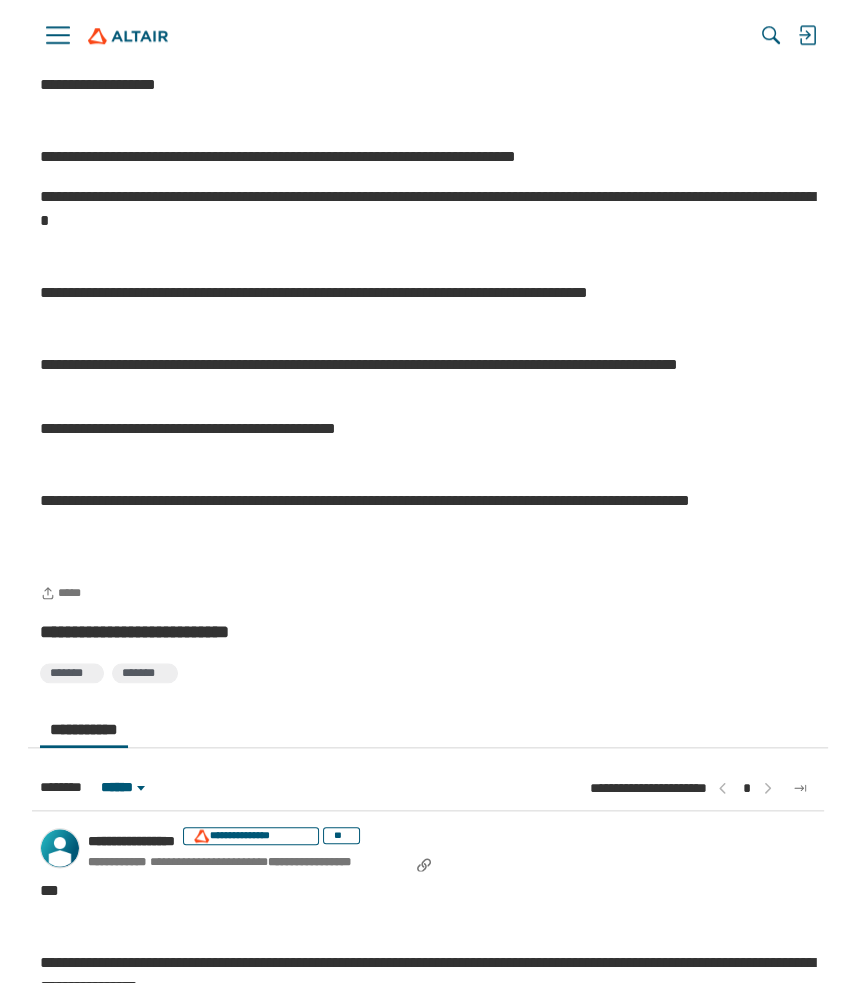 scroll, scrollTop: 1029, scrollLeft: 0, axis: vertical 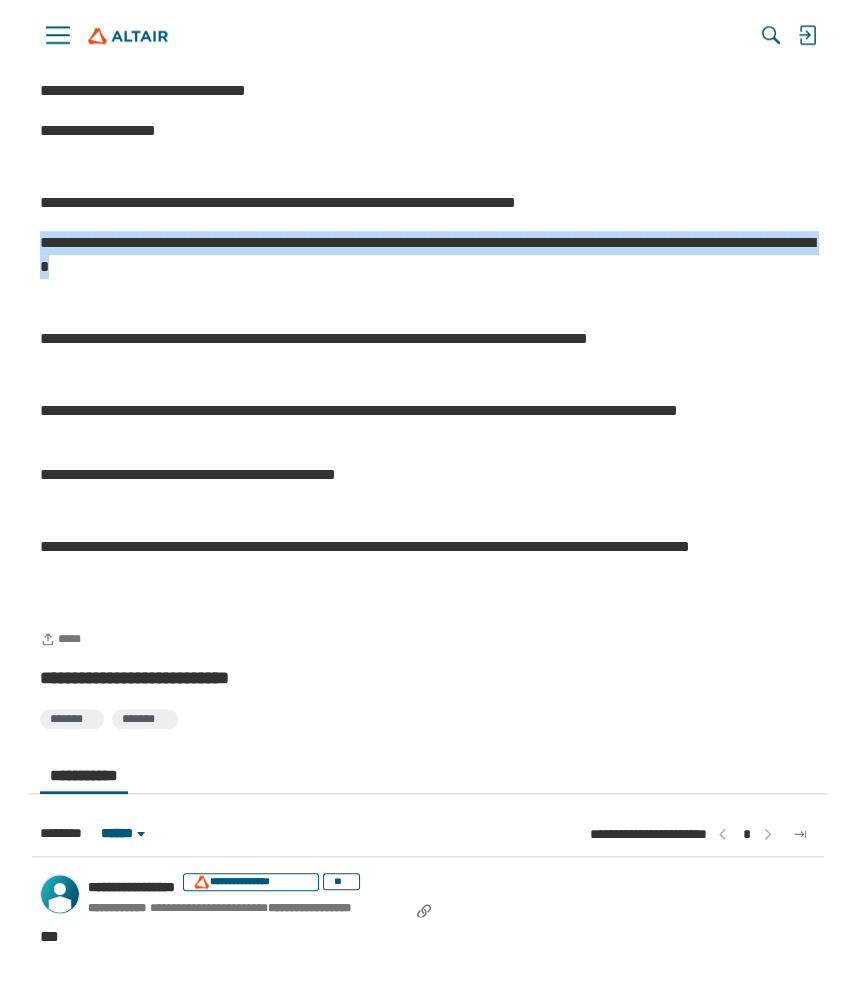 drag, startPoint x: 392, startPoint y: 313, endPoint x: 41, endPoint y: 278, distance: 352.7407 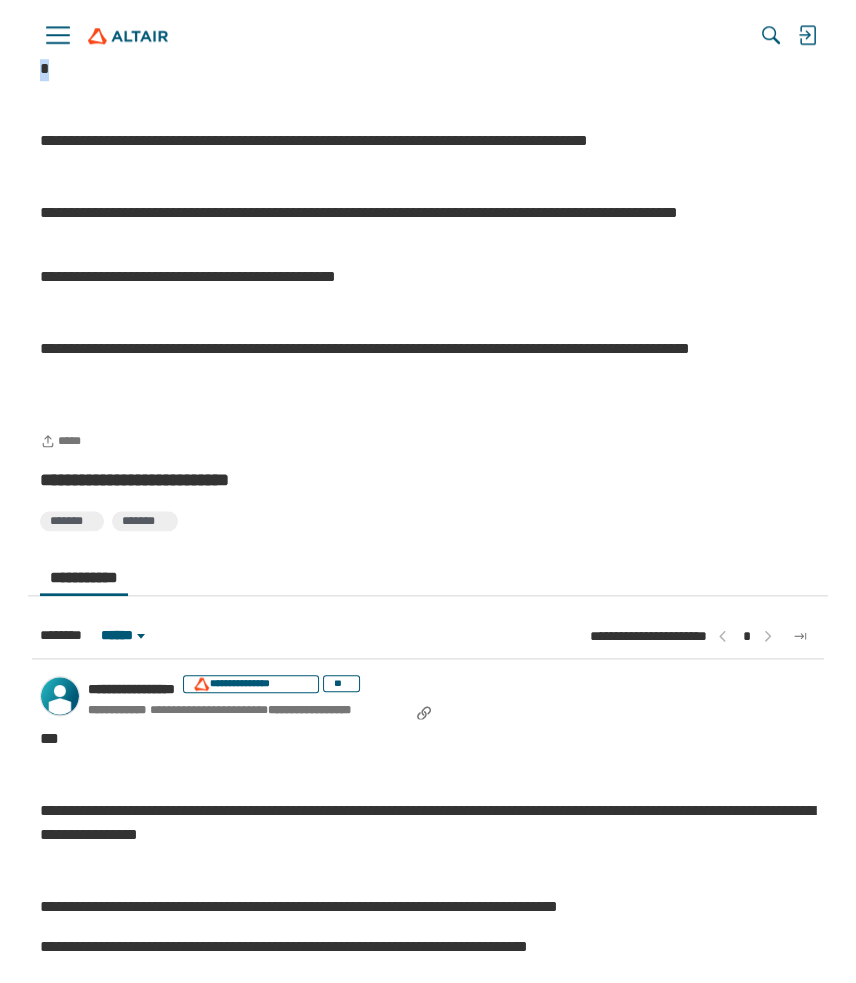scroll, scrollTop: 1239, scrollLeft: 0, axis: vertical 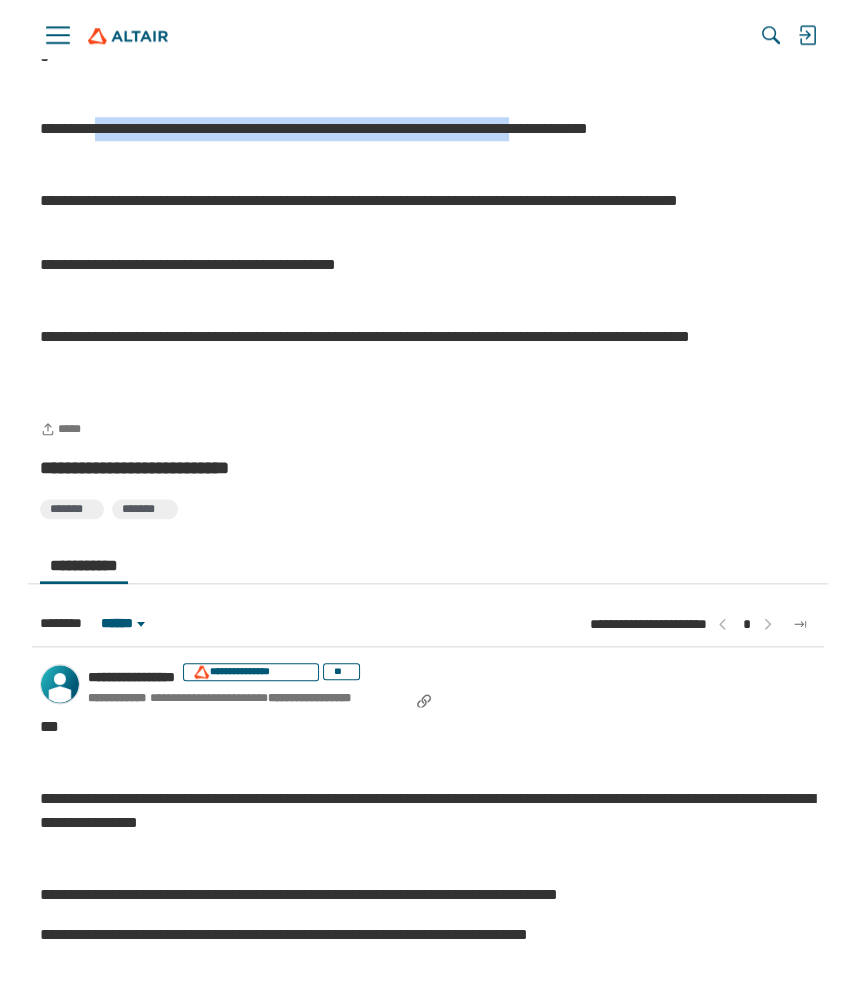 drag, startPoint x: 114, startPoint y: 169, endPoint x: 652, endPoint y: 165, distance: 538.0149 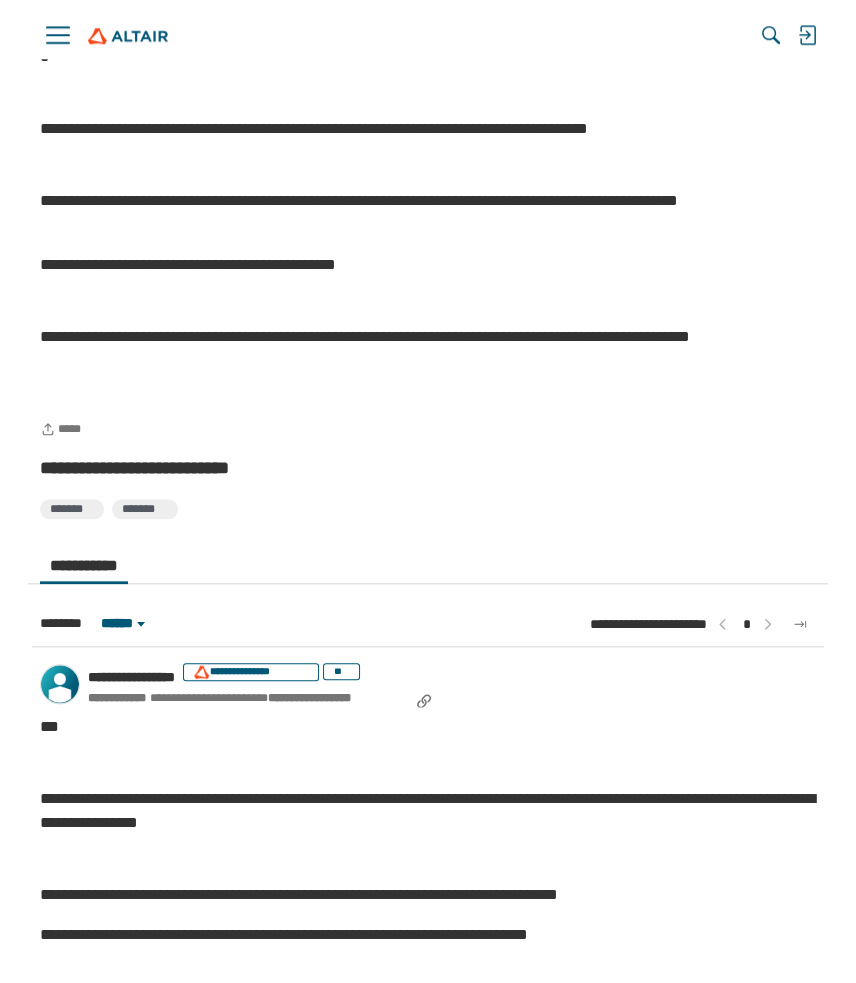 click on "**********" at bounding box center (428, 129) 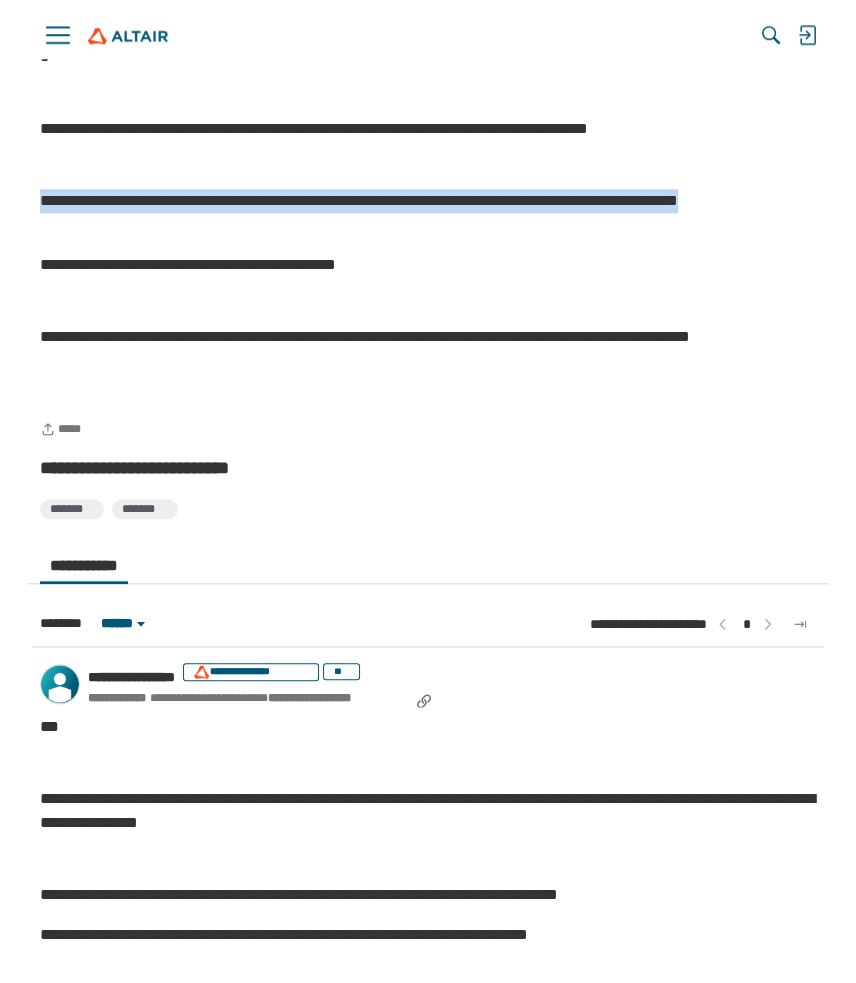 drag, startPoint x: 254, startPoint y: 260, endPoint x: 43, endPoint y: 249, distance: 211.28653 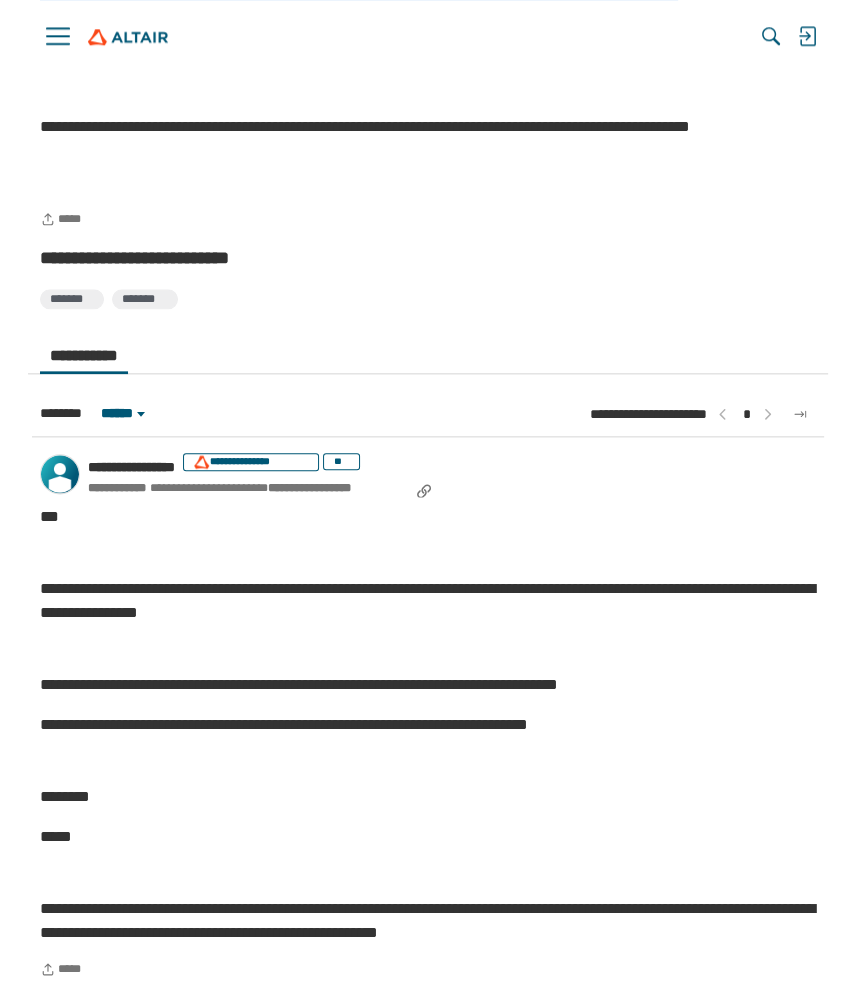 scroll, scrollTop: 1554, scrollLeft: 0, axis: vertical 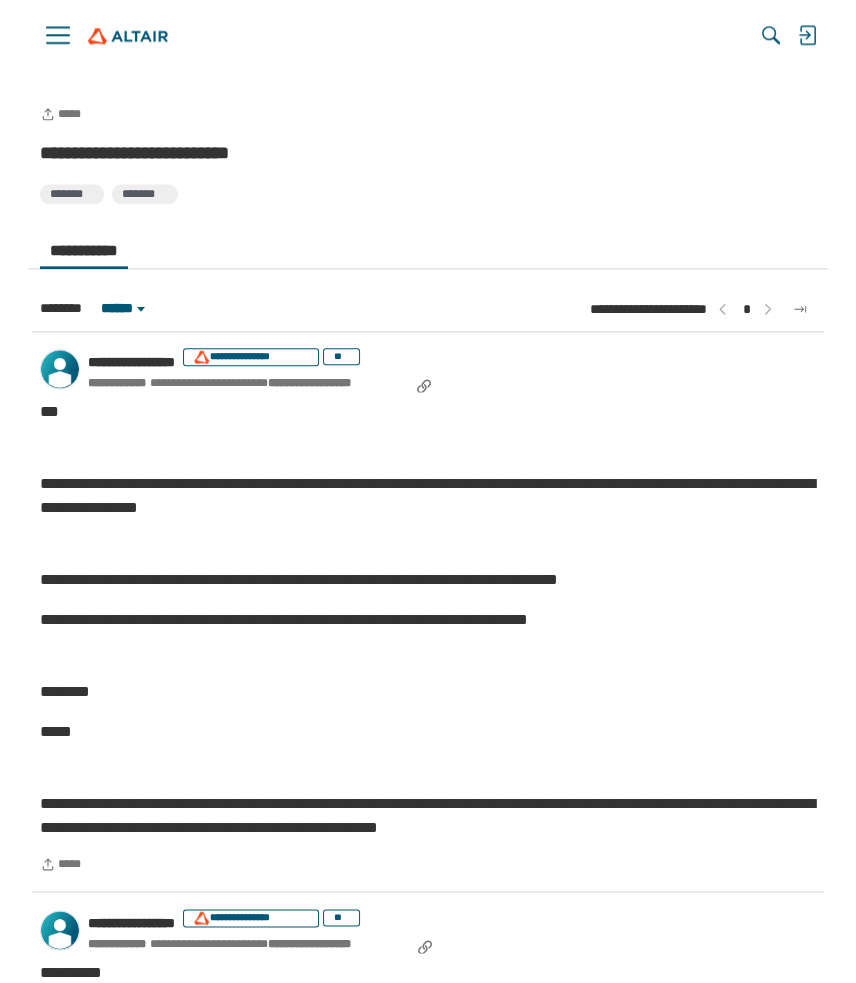 click on "**********" at bounding box center (428, 496) 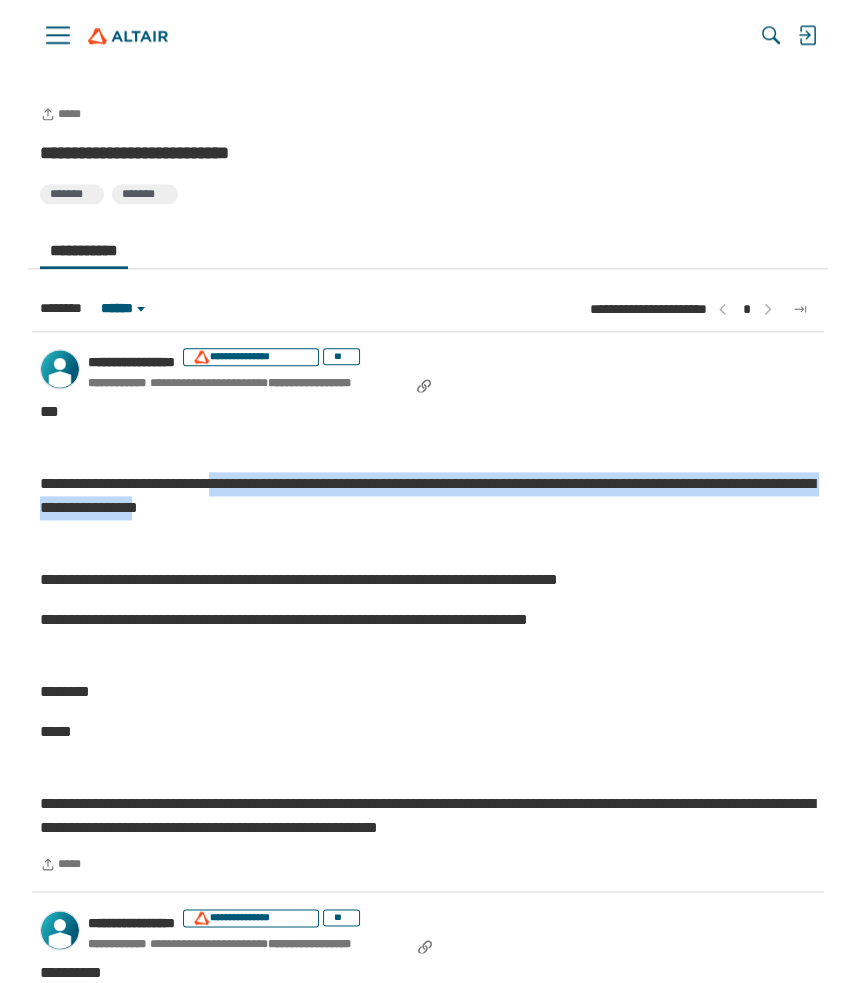 drag, startPoint x: 280, startPoint y: 518, endPoint x: 518, endPoint y: 533, distance: 238.47221 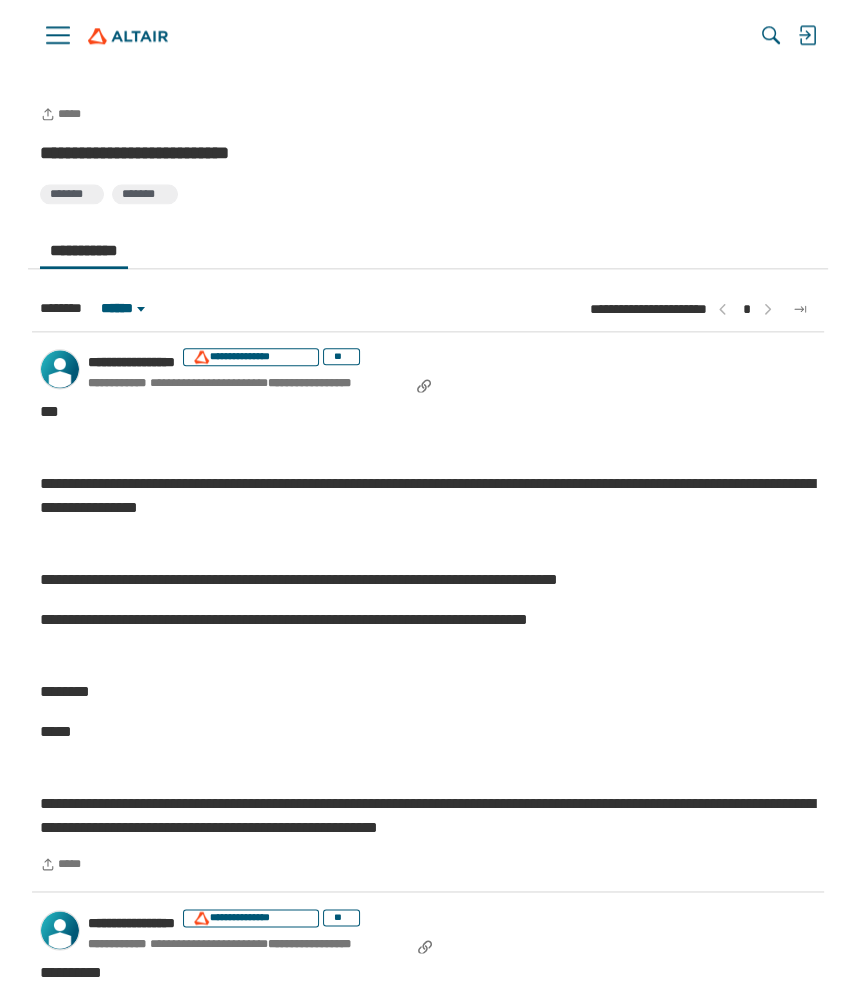 click on "**********" at bounding box center [428, 496] 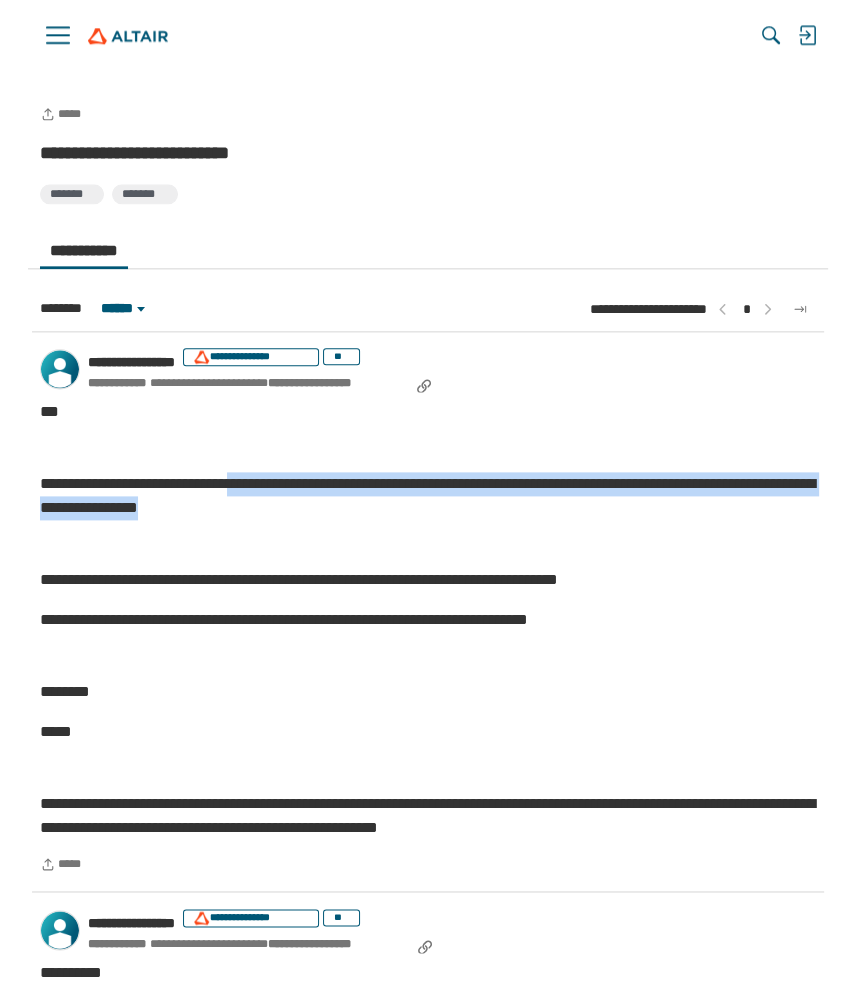 drag, startPoint x: 569, startPoint y: 548, endPoint x: 301, endPoint y: 523, distance: 269.1635 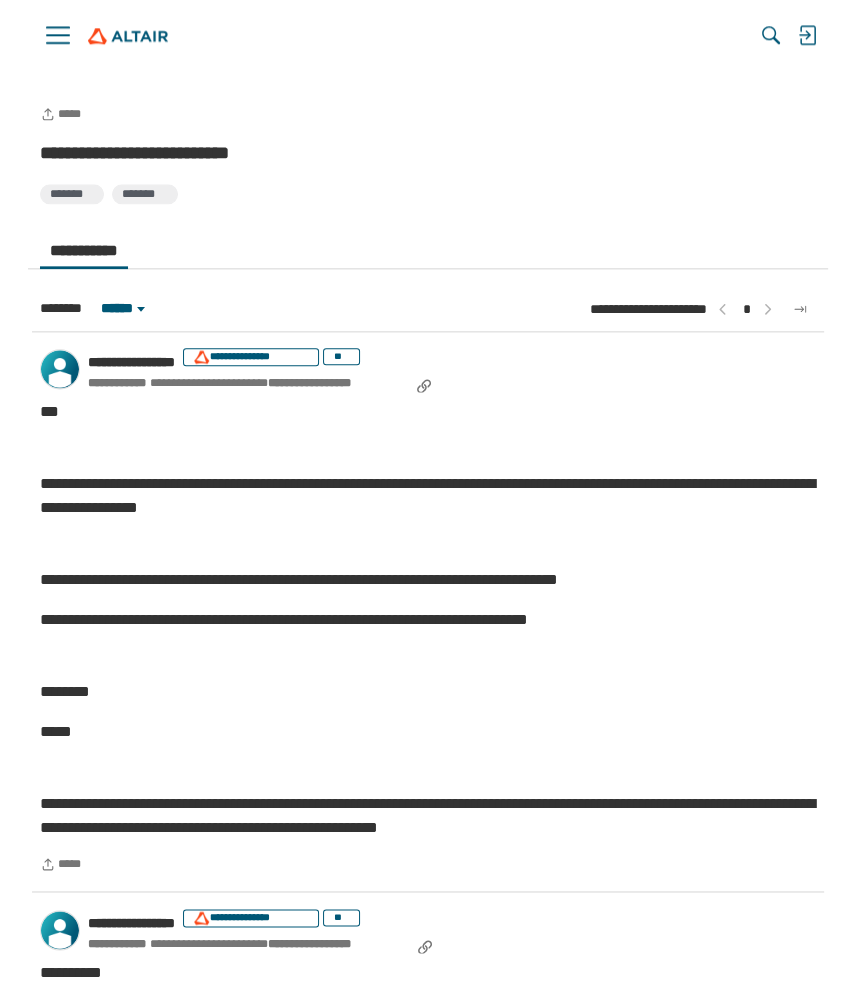 click on "**********" at bounding box center (428, 496) 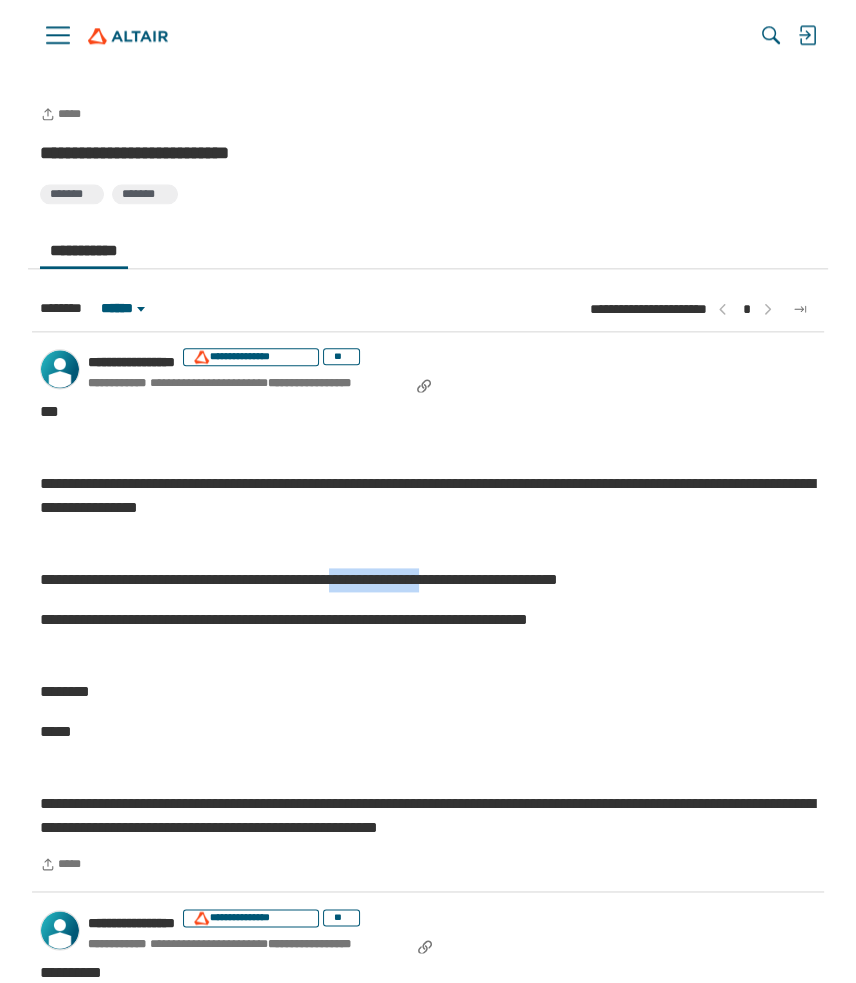 drag, startPoint x: 482, startPoint y: 624, endPoint x: 561, endPoint y: 622, distance: 79.025314 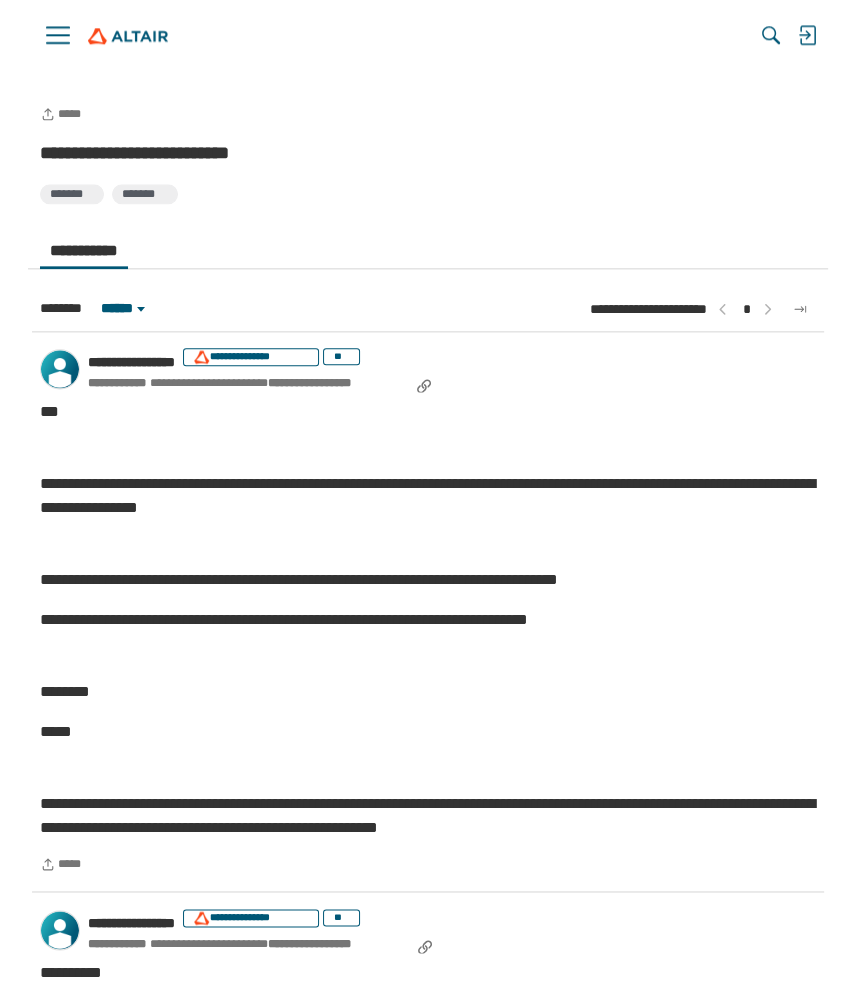click on "**********" at bounding box center [428, 580] 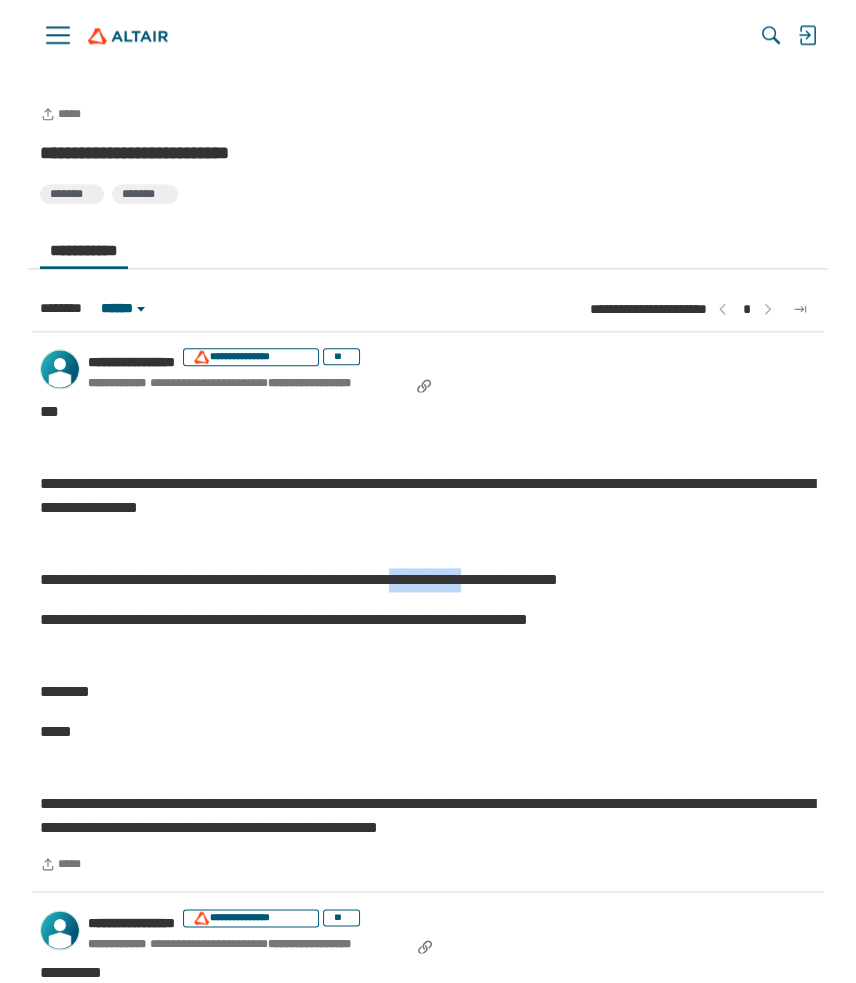 drag, startPoint x: 530, startPoint y: 617, endPoint x: 606, endPoint y: 613, distance: 76.105194 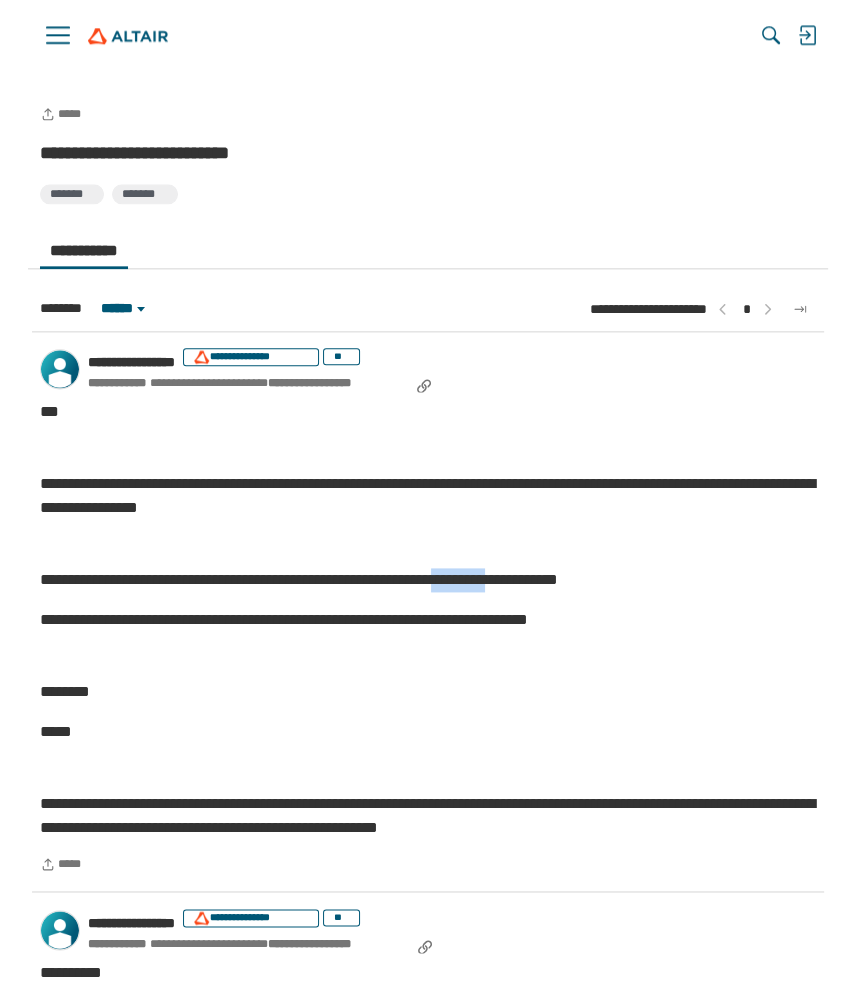 drag, startPoint x: 557, startPoint y: 614, endPoint x: 632, endPoint y: 619, distance: 75.16648 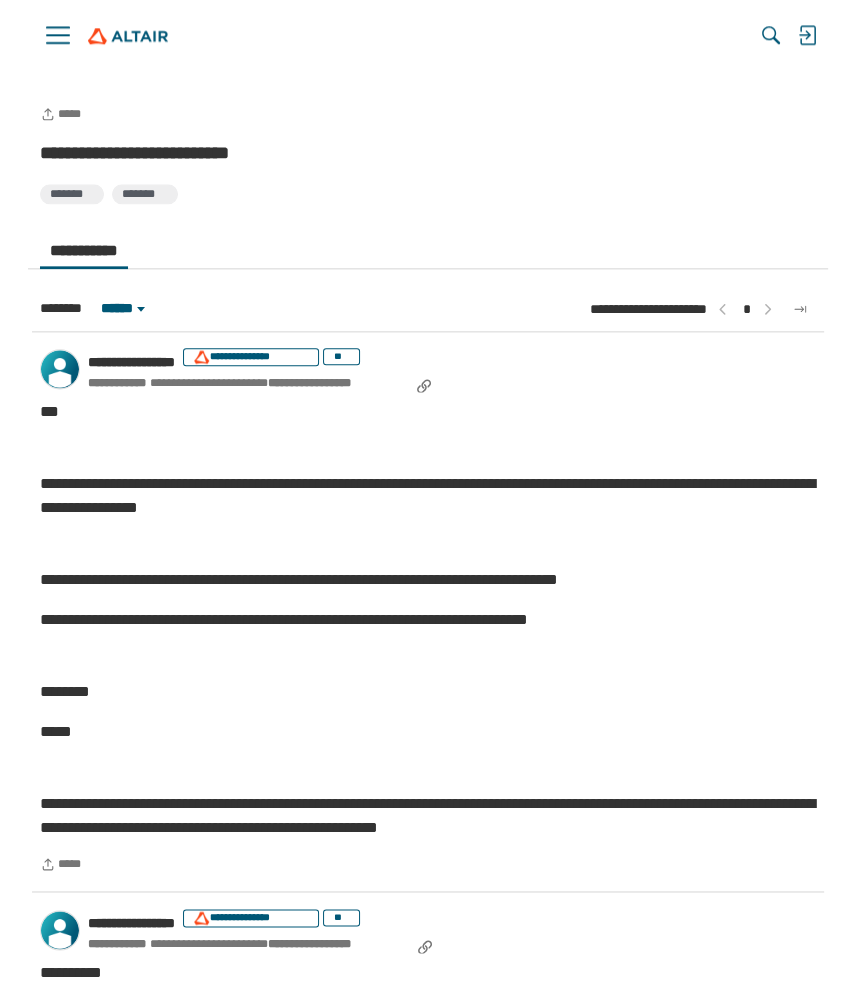 click on "**********" at bounding box center (428, 614) 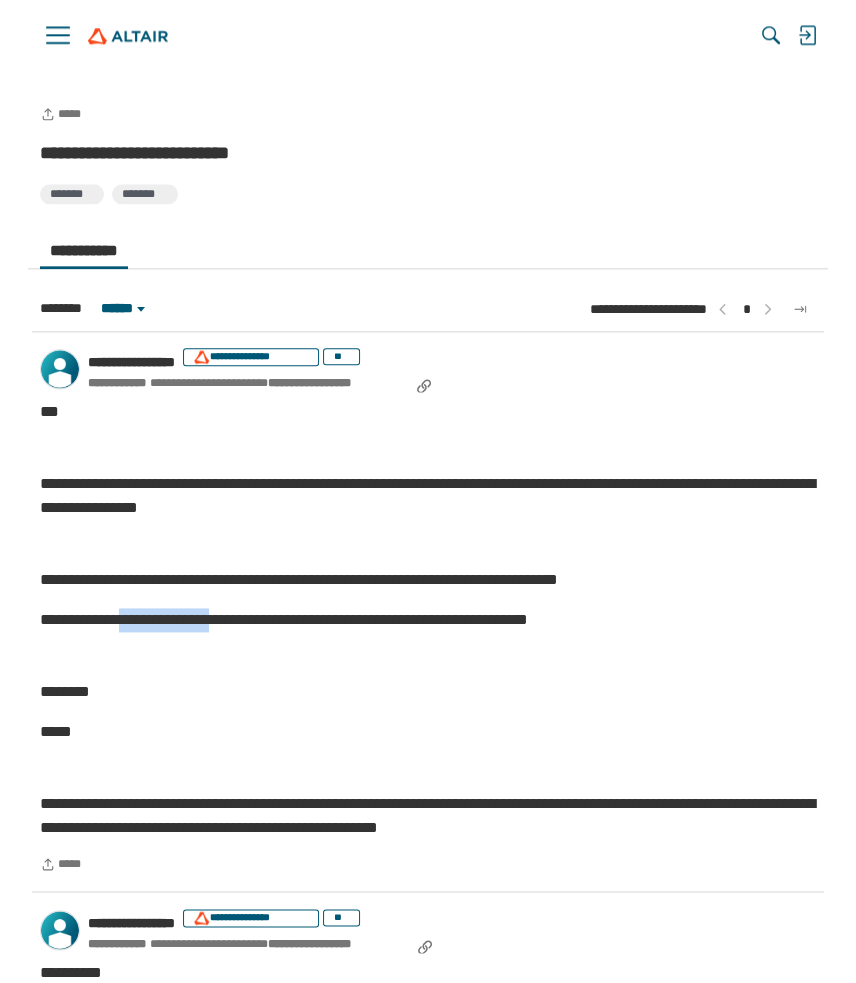 drag, startPoint x: 144, startPoint y: 655, endPoint x: 279, endPoint y: 653, distance: 135.01482 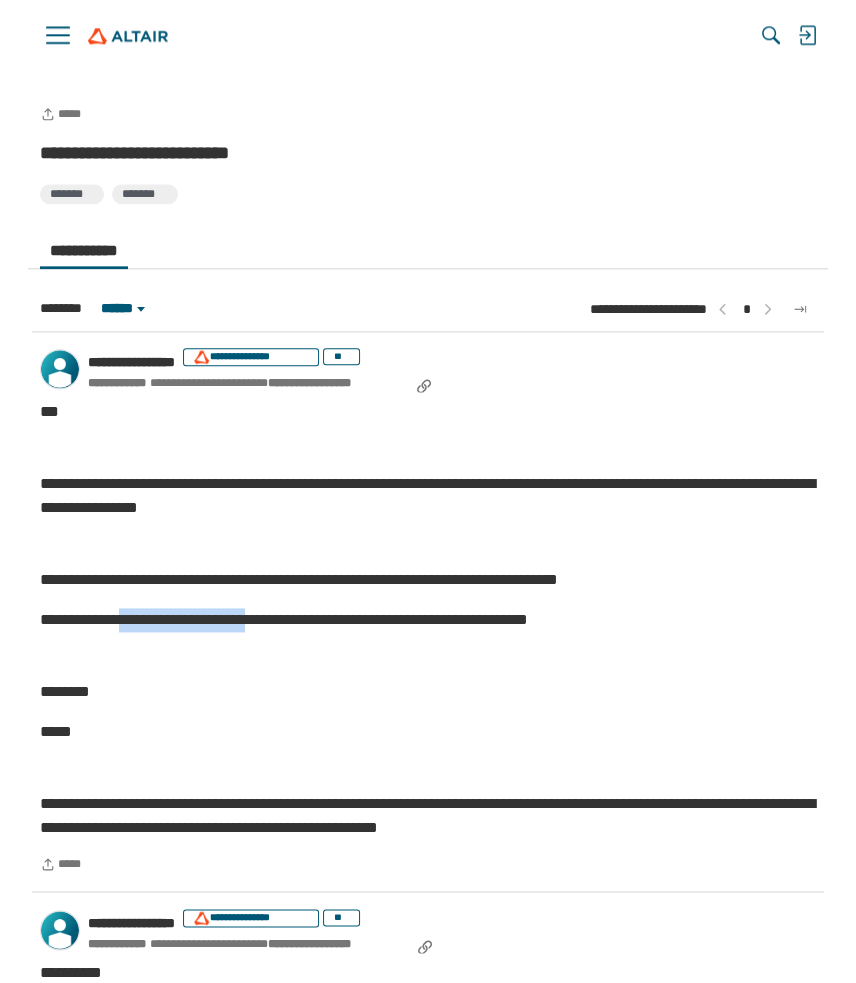 click on "**********" at bounding box center (428, 620) 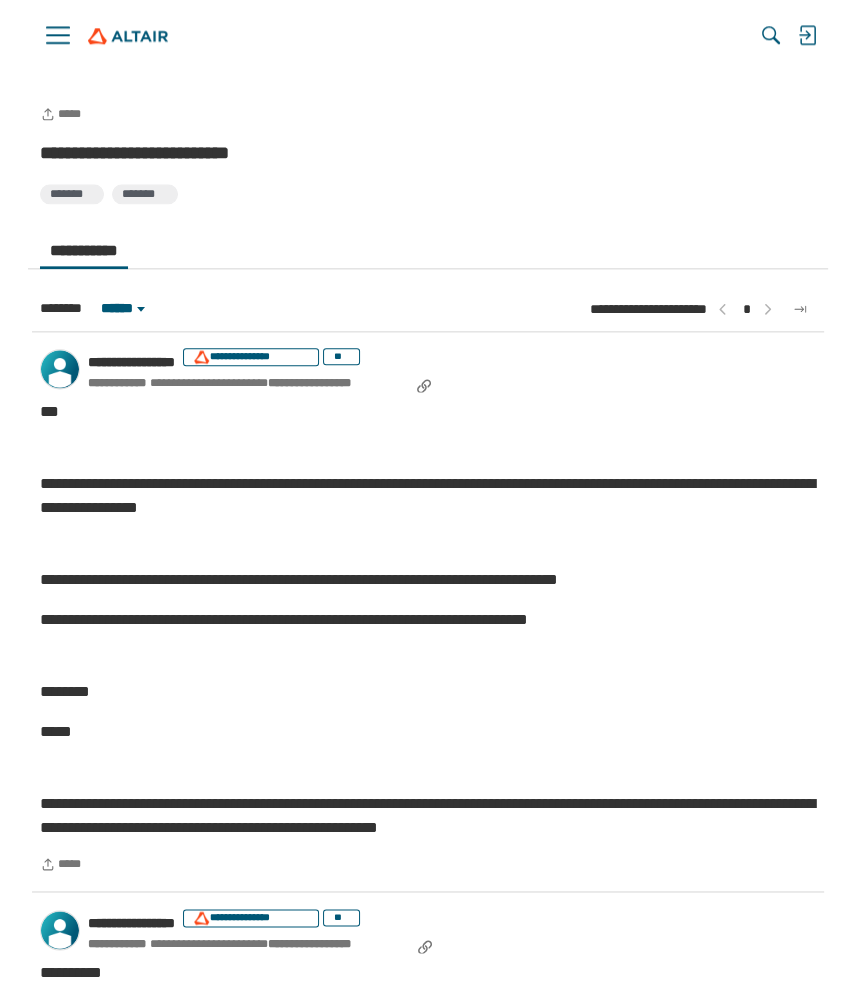click on "**********" at bounding box center [428, 620] 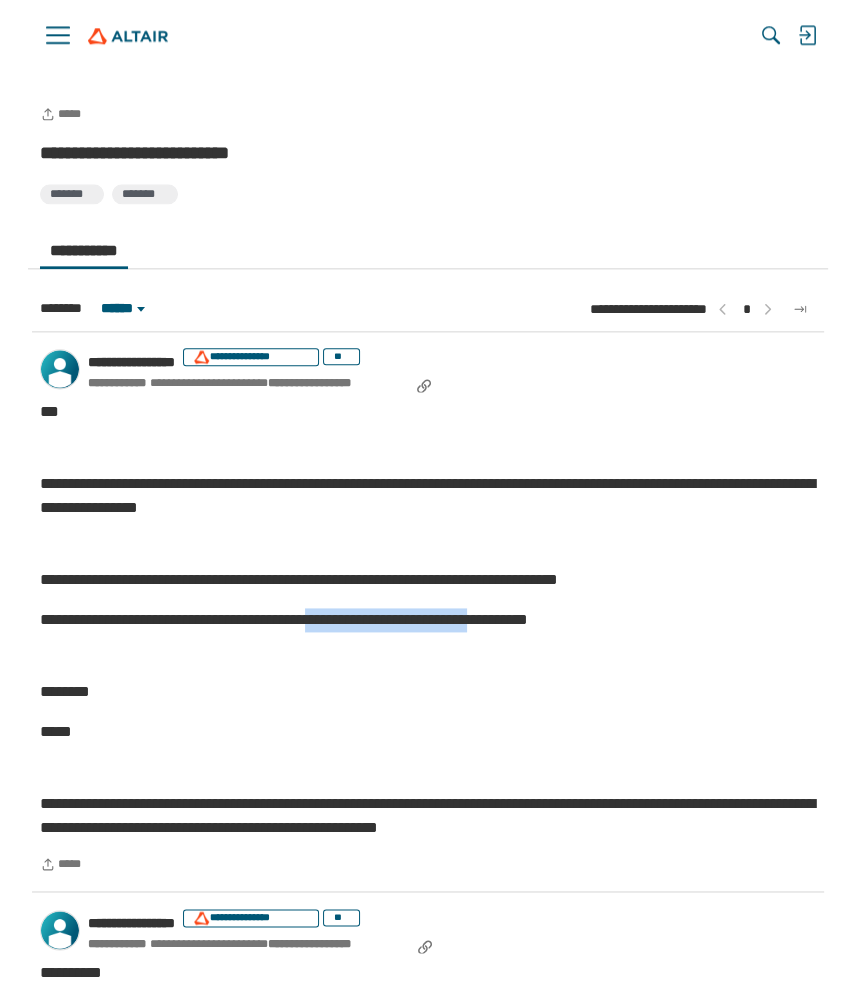 drag, startPoint x: 358, startPoint y: 658, endPoint x: 579, endPoint y: 658, distance: 221 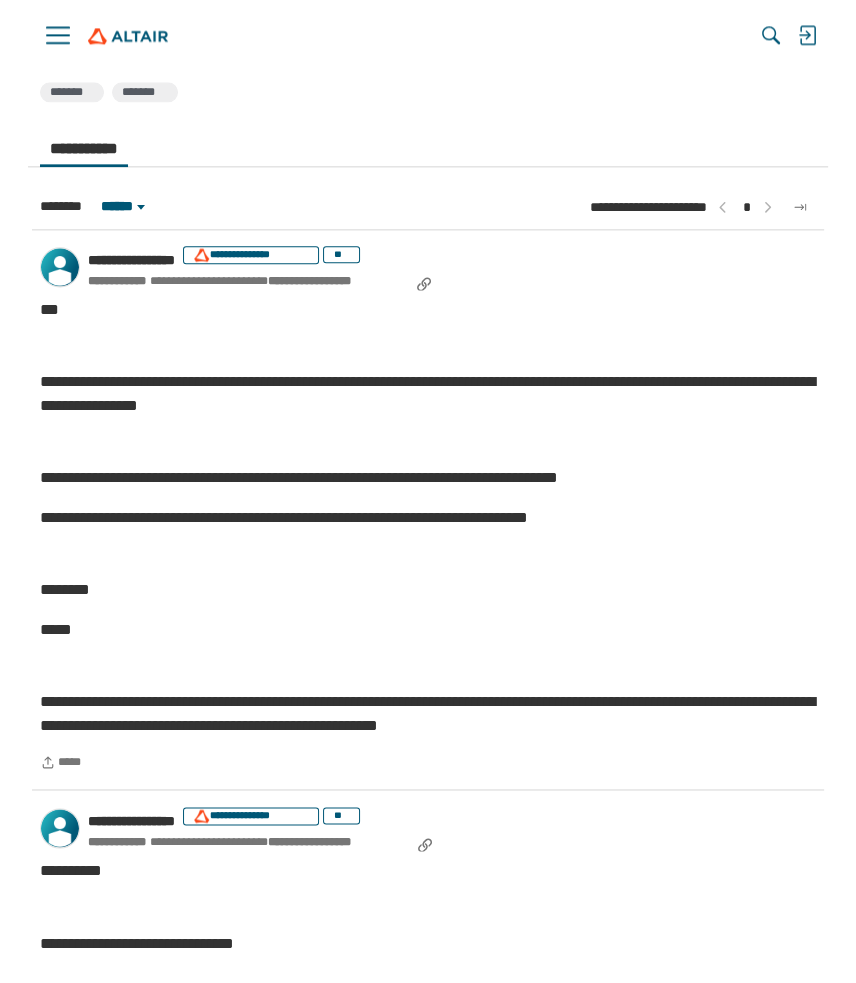 scroll, scrollTop: 1659, scrollLeft: 0, axis: vertical 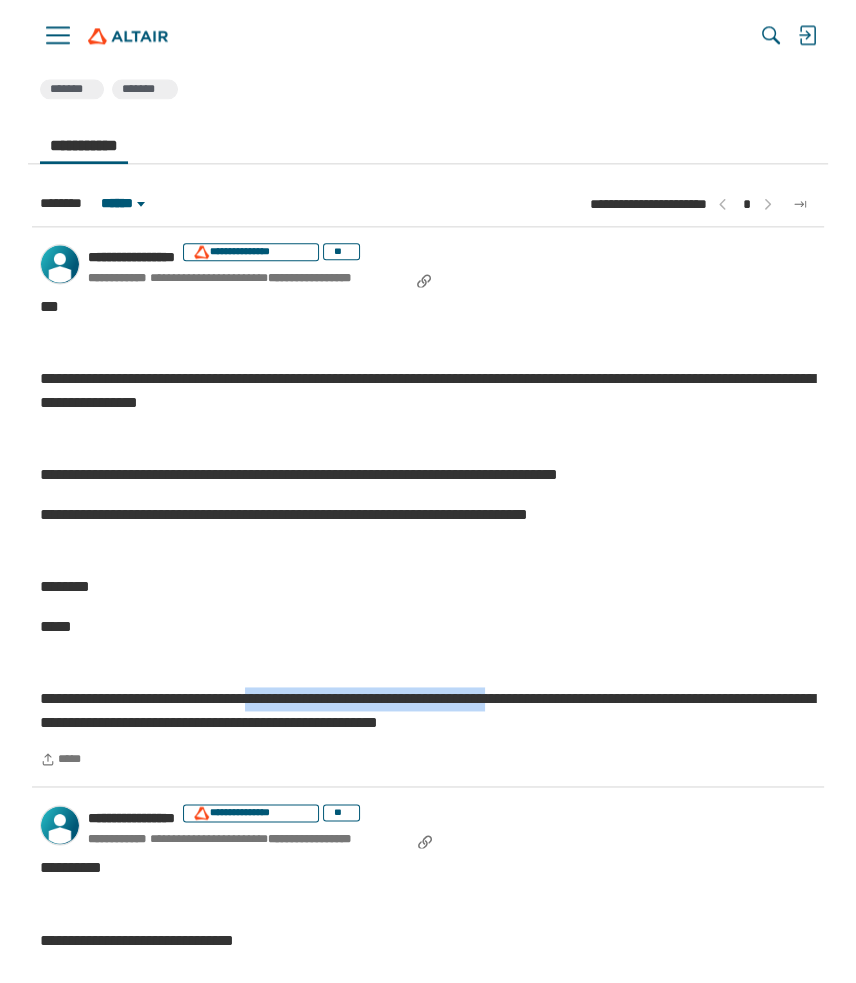 drag, startPoint x: 312, startPoint y: 721, endPoint x: 607, endPoint y: 723, distance: 295.00677 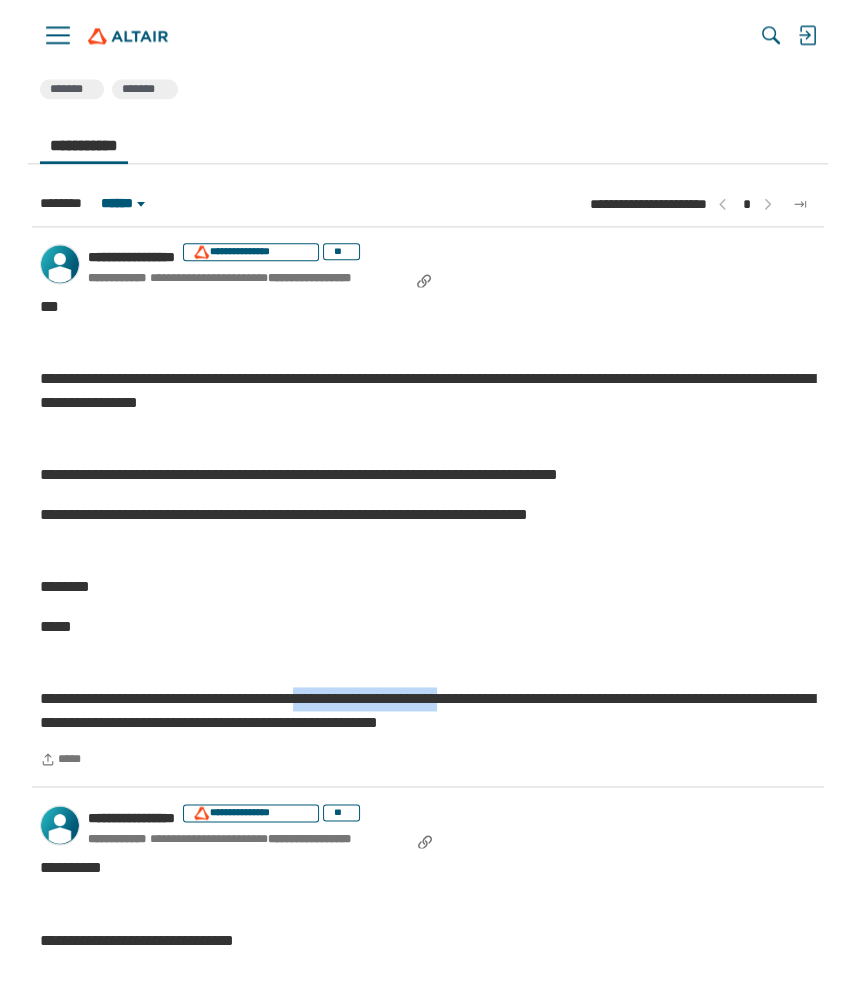 drag, startPoint x: 422, startPoint y: 725, endPoint x: 567, endPoint y: 726, distance: 145.00345 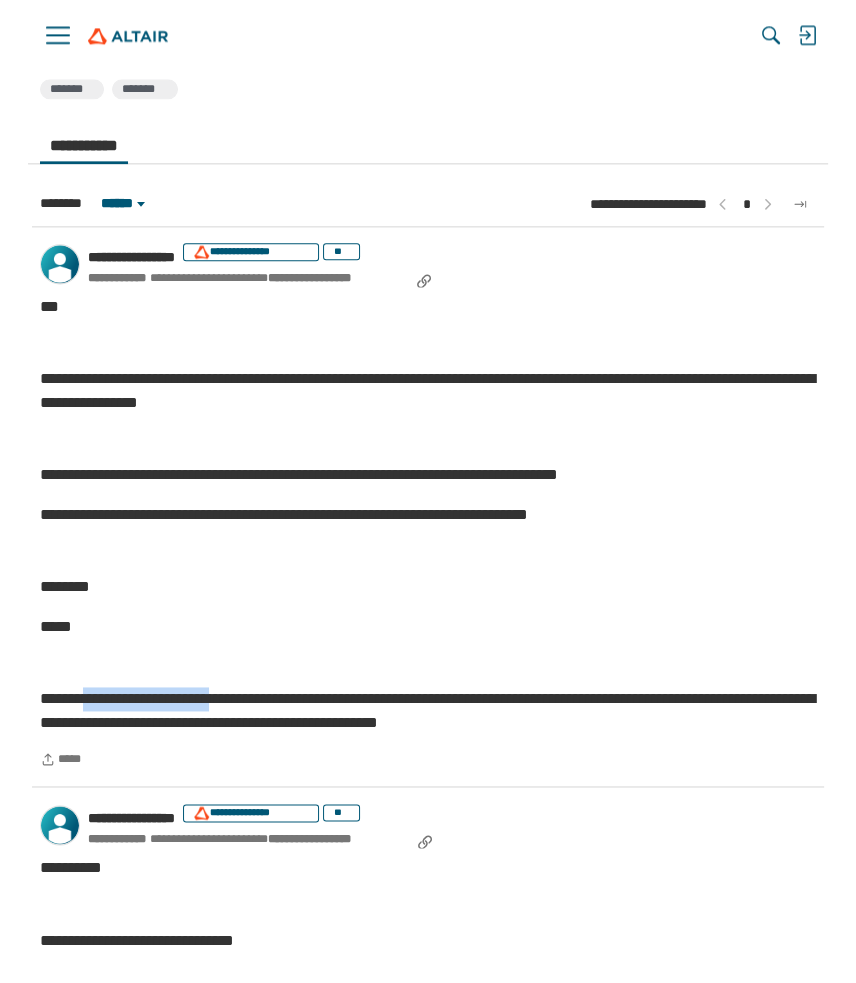 drag, startPoint x: 250, startPoint y: 729, endPoint x: 268, endPoint y: 729, distance: 18 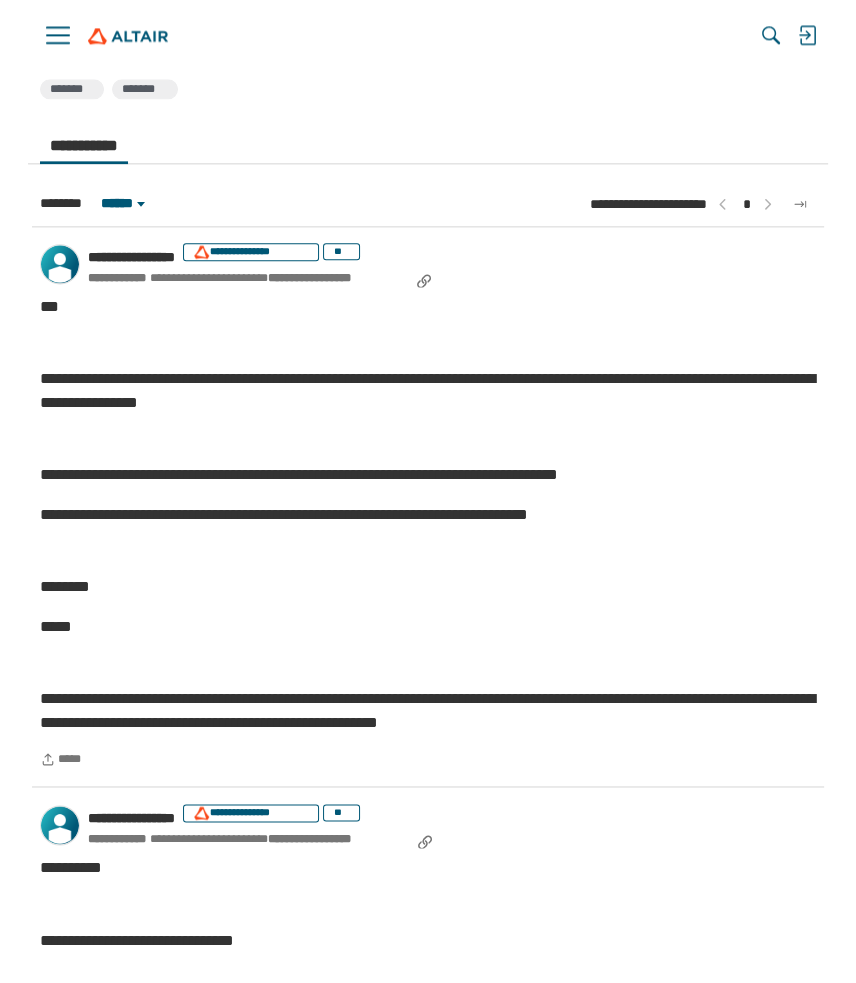 click on "**********" at bounding box center [428, 711] 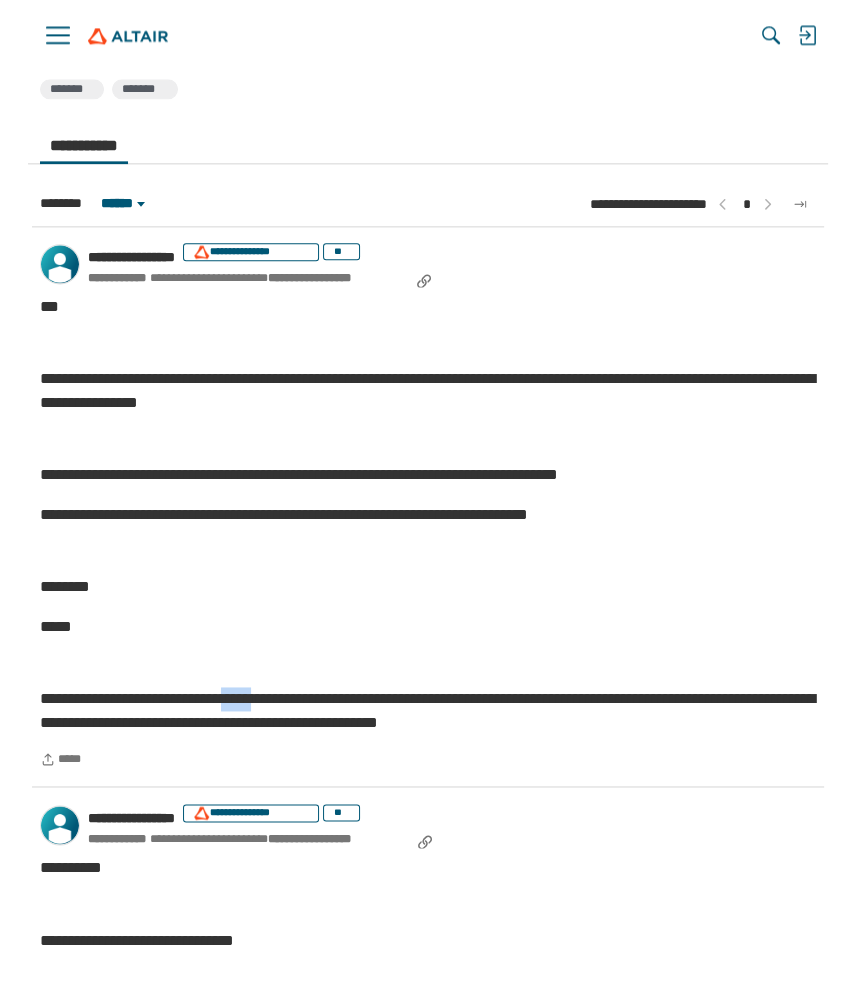 drag, startPoint x: 323, startPoint y: 734, endPoint x: 261, endPoint y: 736, distance: 62.03225 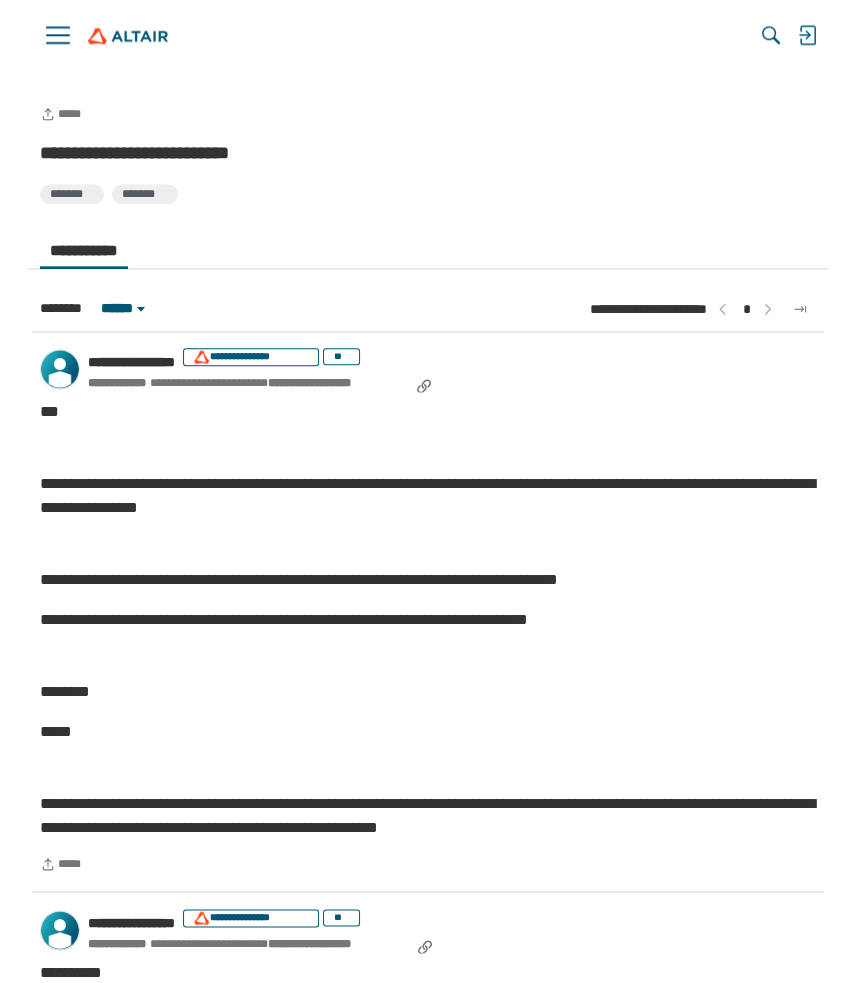 click at bounding box center [428, 656] 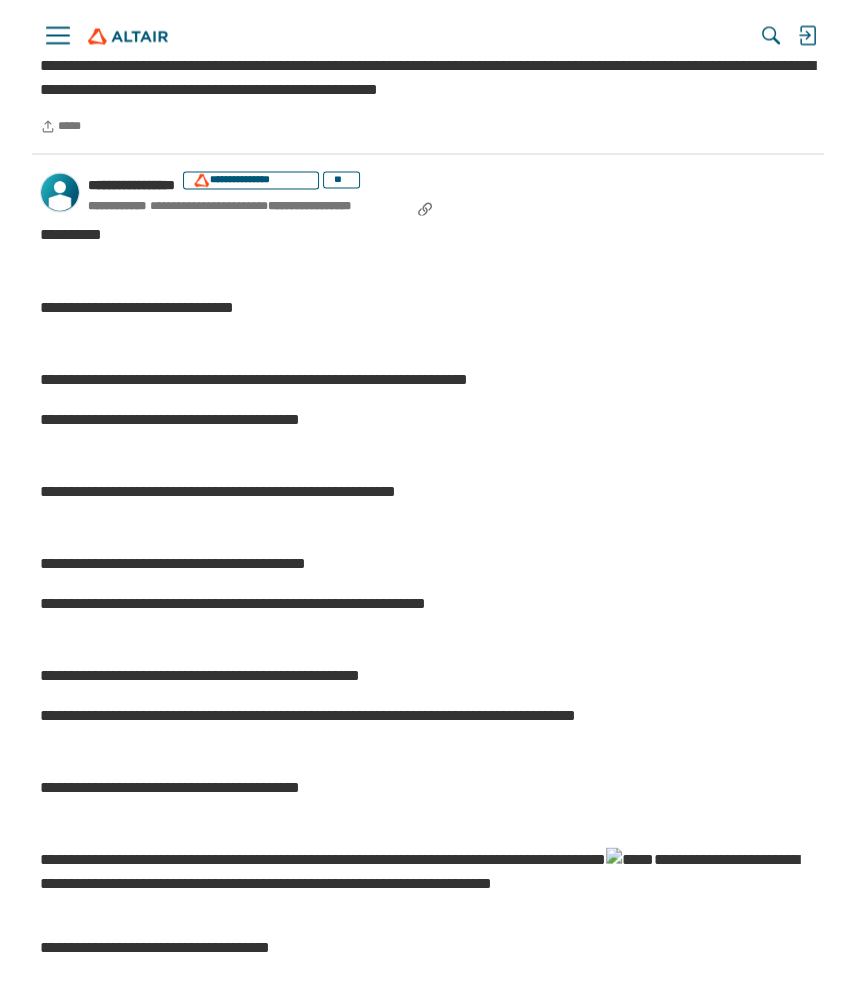 scroll, scrollTop: 2289, scrollLeft: 0, axis: vertical 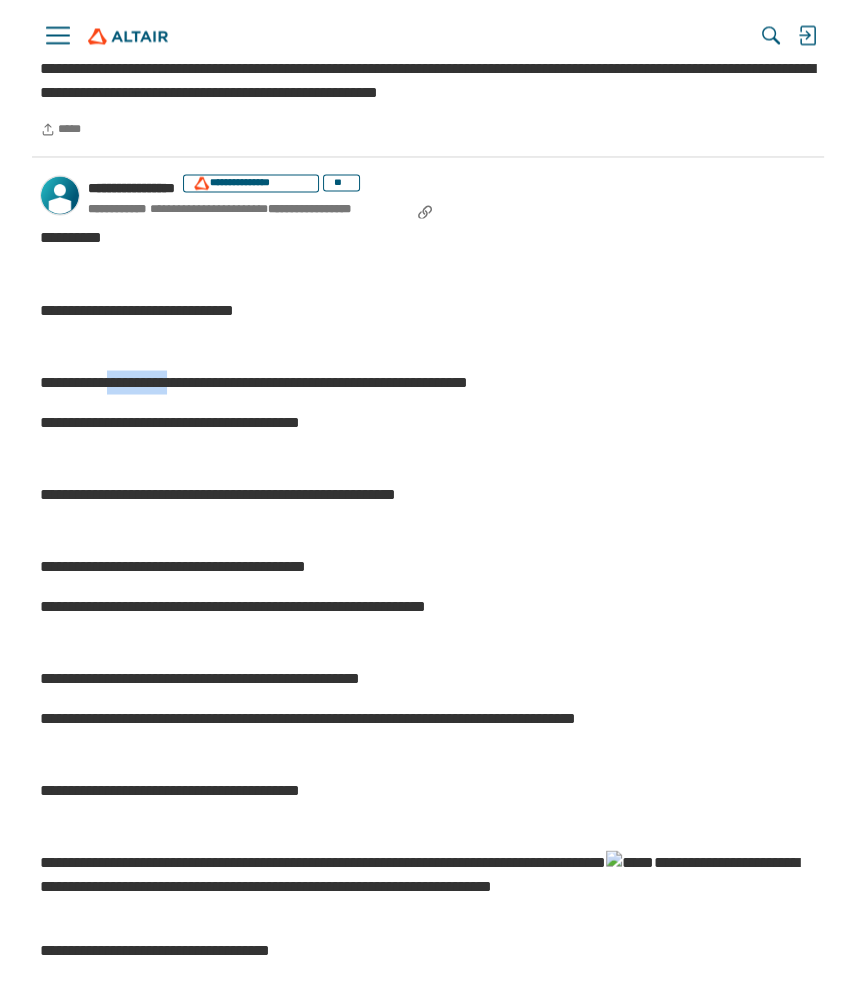 drag, startPoint x: 180, startPoint y: 413, endPoint x: 215, endPoint y: 415, distance: 35.057095 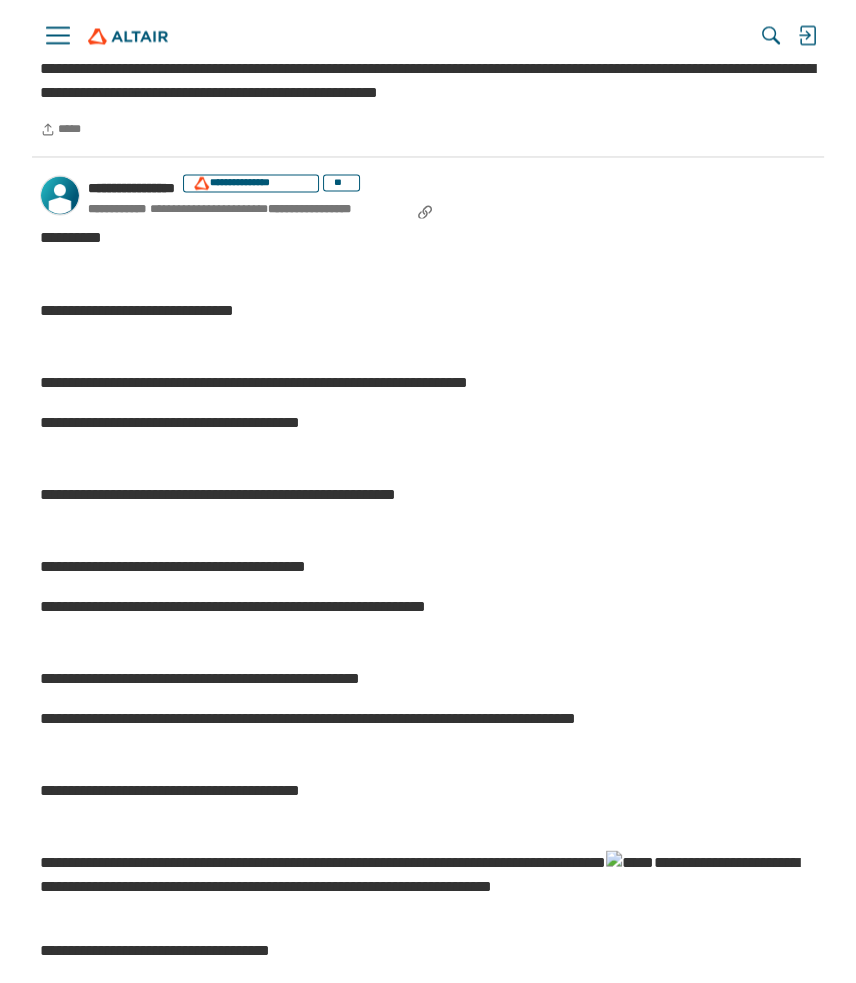 click on "**********" at bounding box center [428, 620] 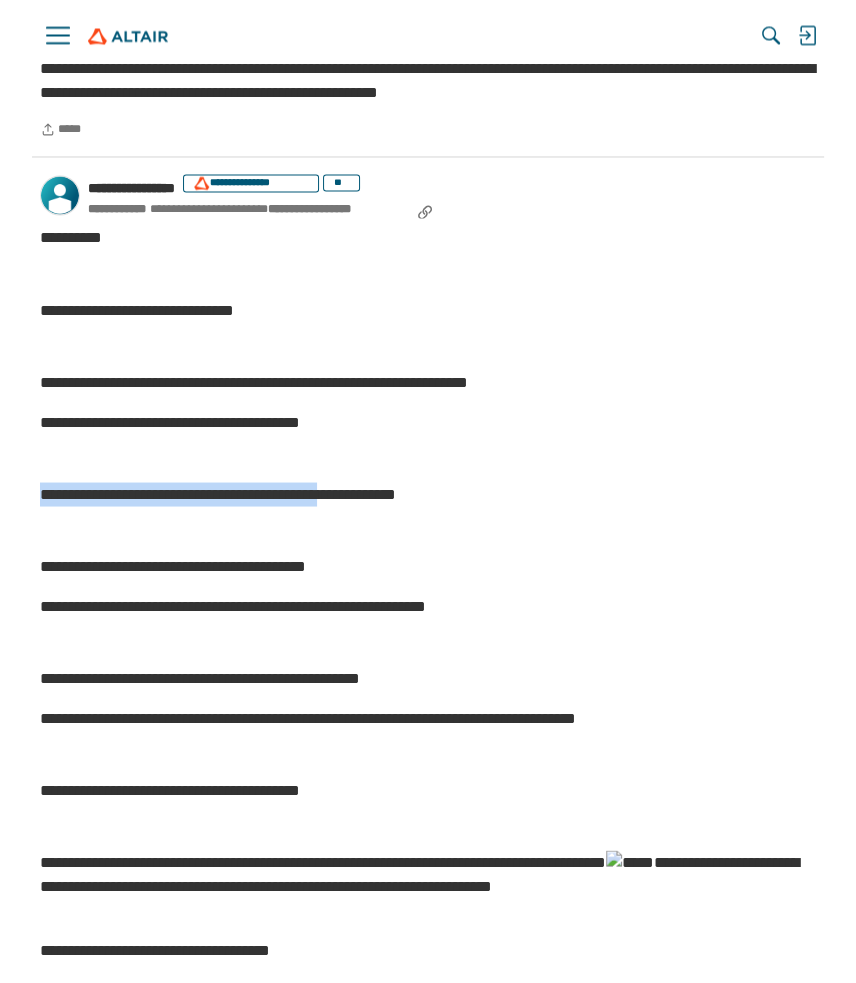 drag, startPoint x: 42, startPoint y: 523, endPoint x: 400, endPoint y: 535, distance: 358.20105 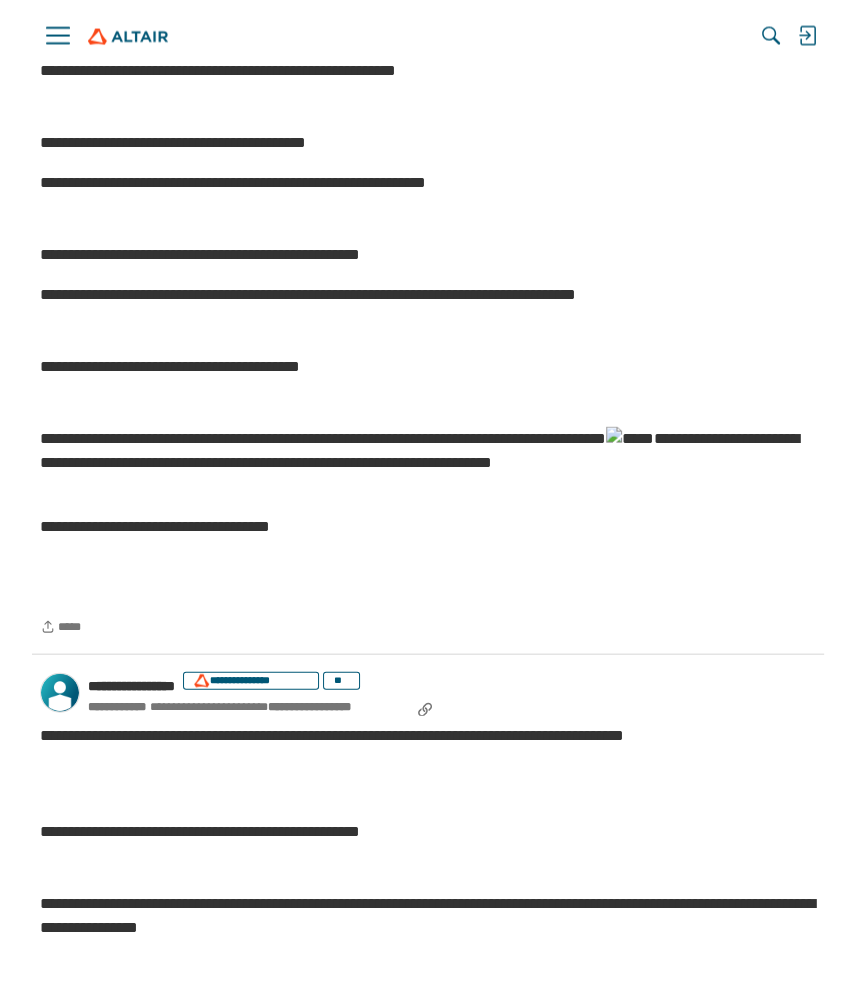scroll, scrollTop: 2814, scrollLeft: 0, axis: vertical 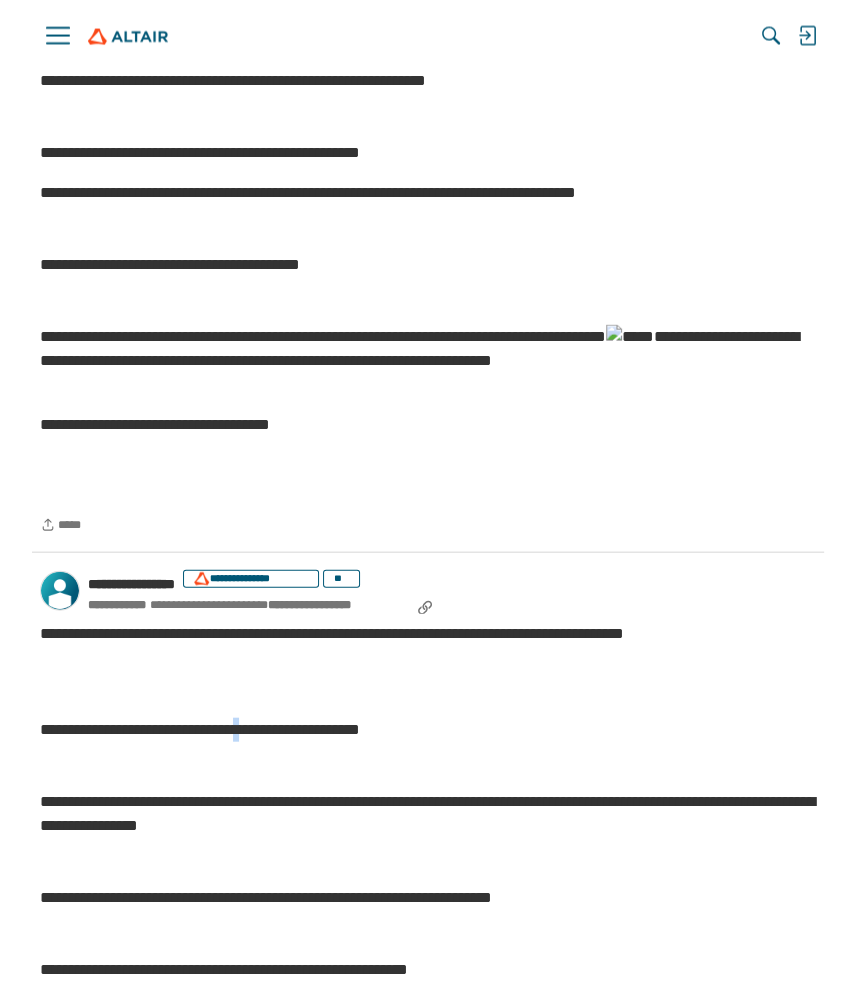 click on "**********" at bounding box center (428, 730) 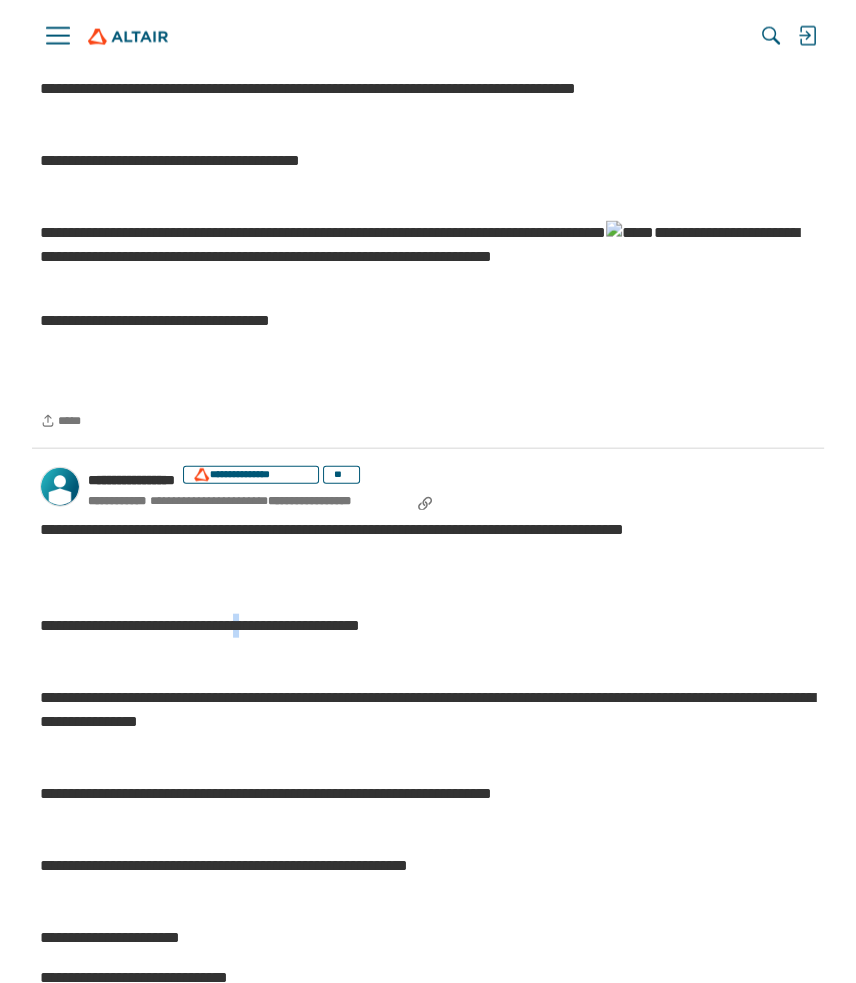 scroll, scrollTop: 2919, scrollLeft: 0, axis: vertical 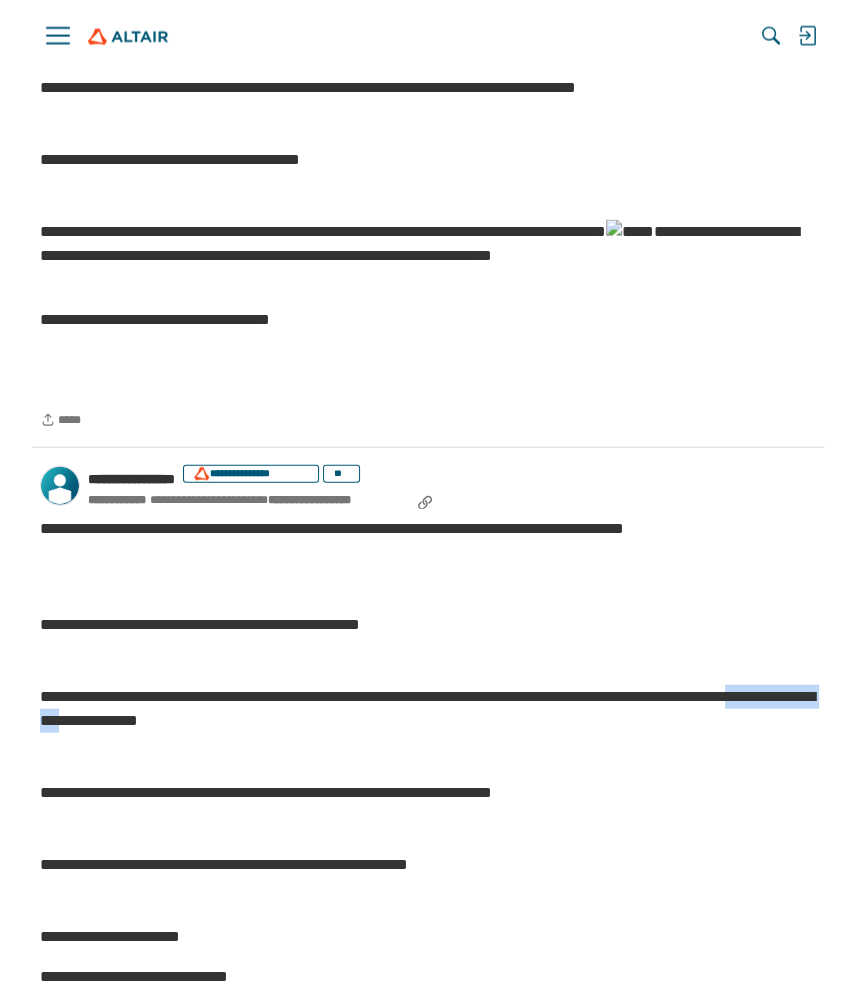drag, startPoint x: 228, startPoint y: 739, endPoint x: 357, endPoint y: 739, distance: 129 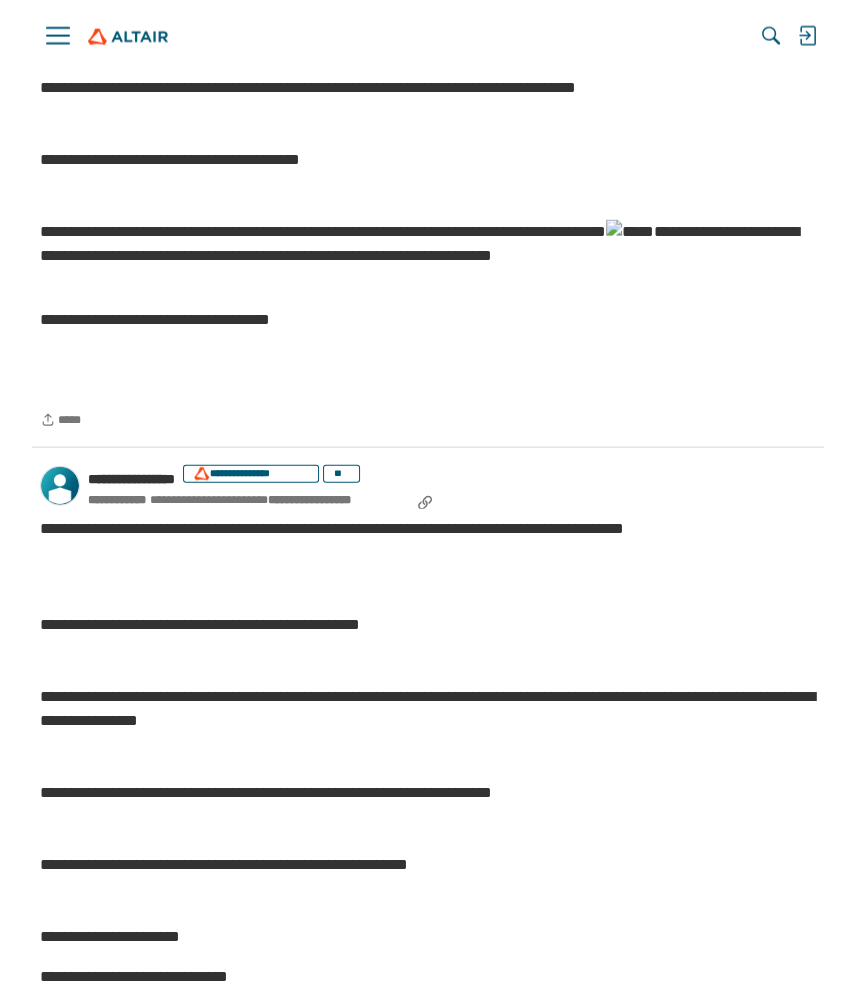 click on "**********" at bounding box center [428, 995] 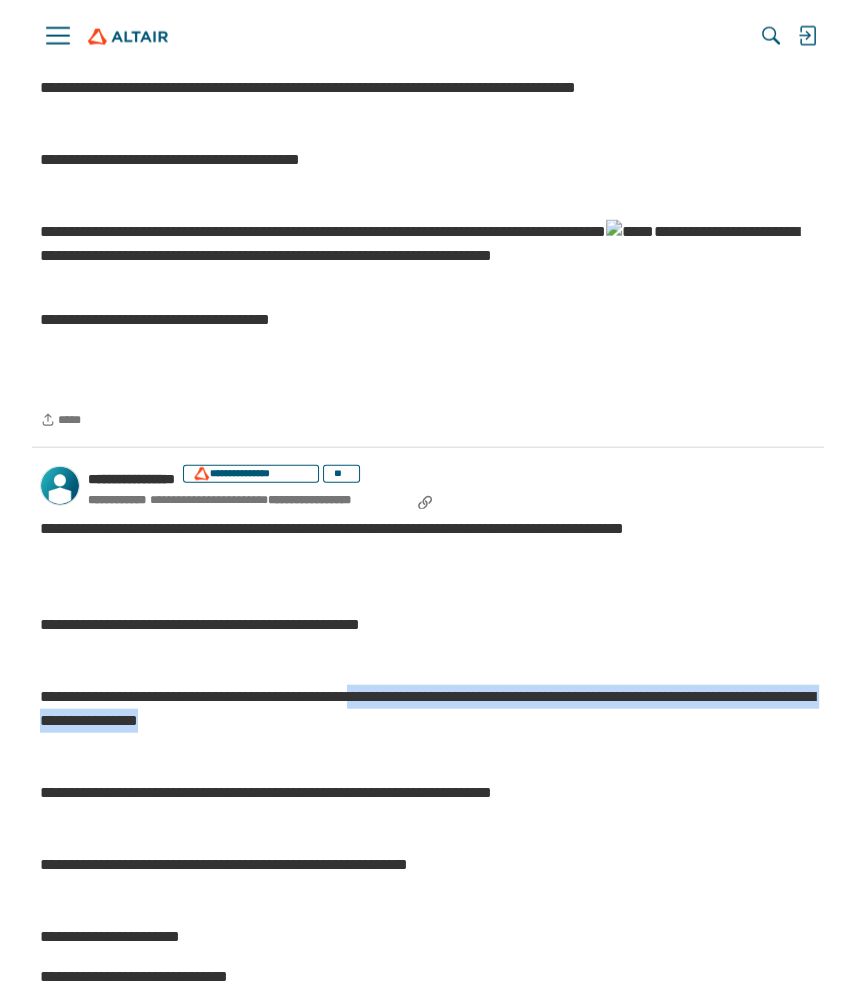 drag, startPoint x: 503, startPoint y: 746, endPoint x: 453, endPoint y: 720, distance: 56.35601 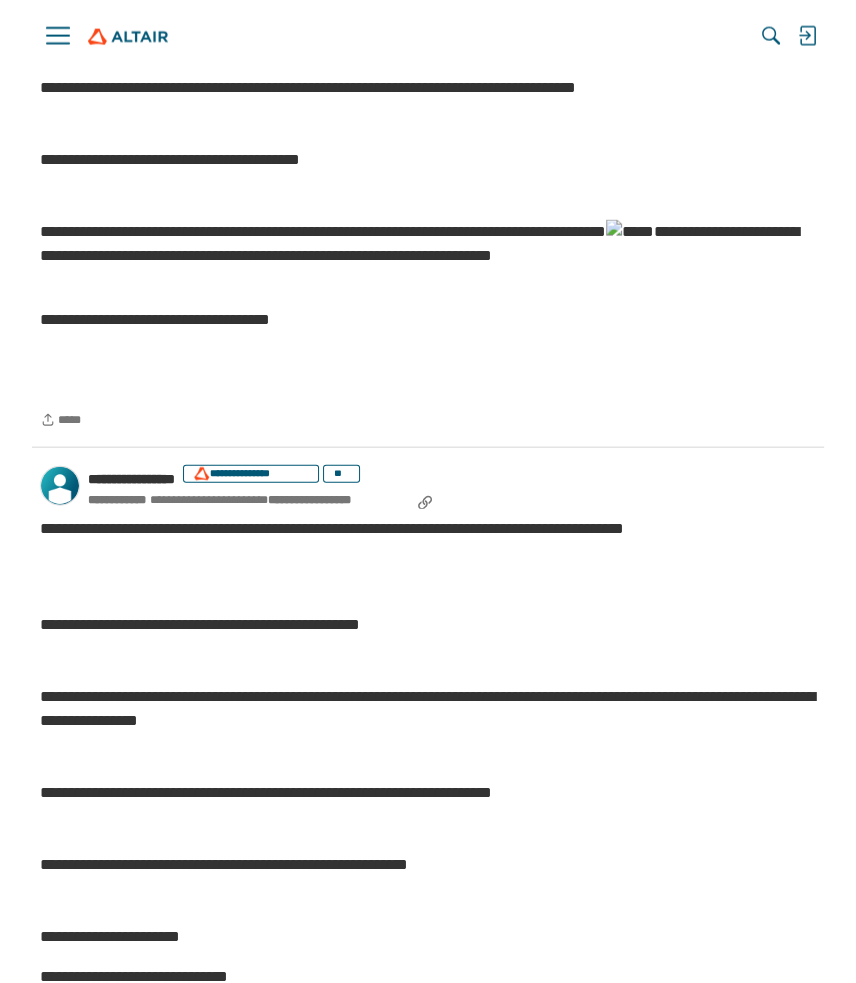 click on "**********" at bounding box center (428, 709) 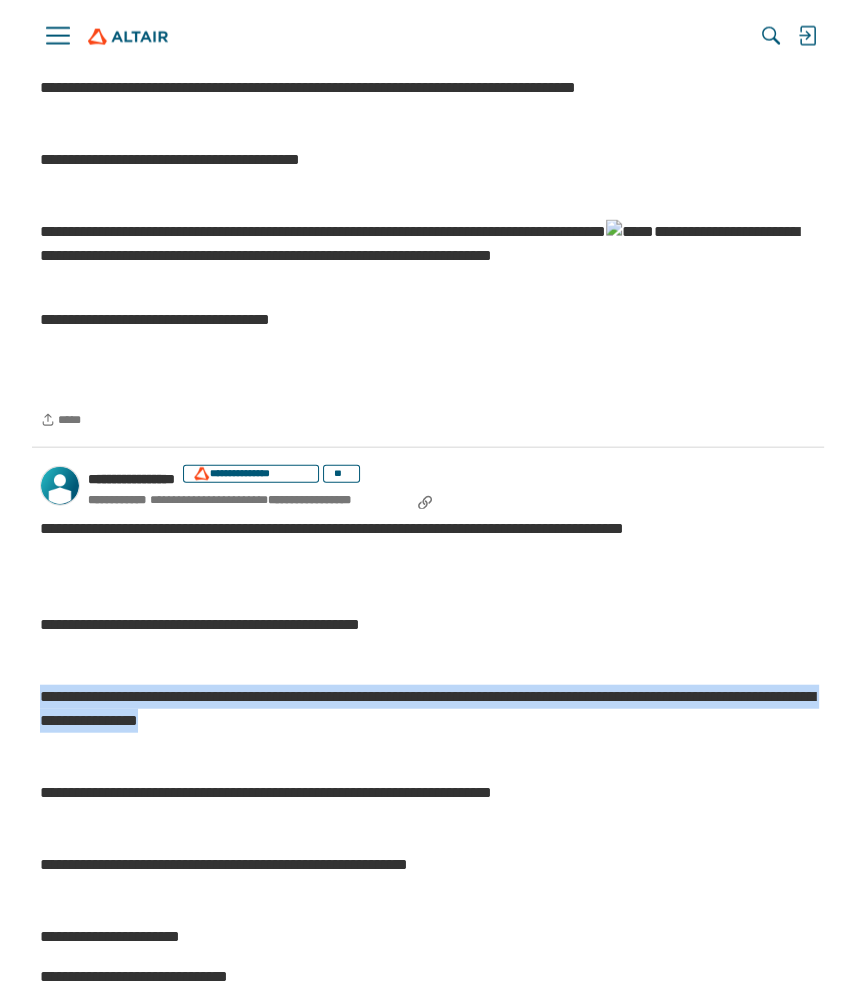 drag, startPoint x: 388, startPoint y: 747, endPoint x: 18, endPoint y: 721, distance: 370.91238 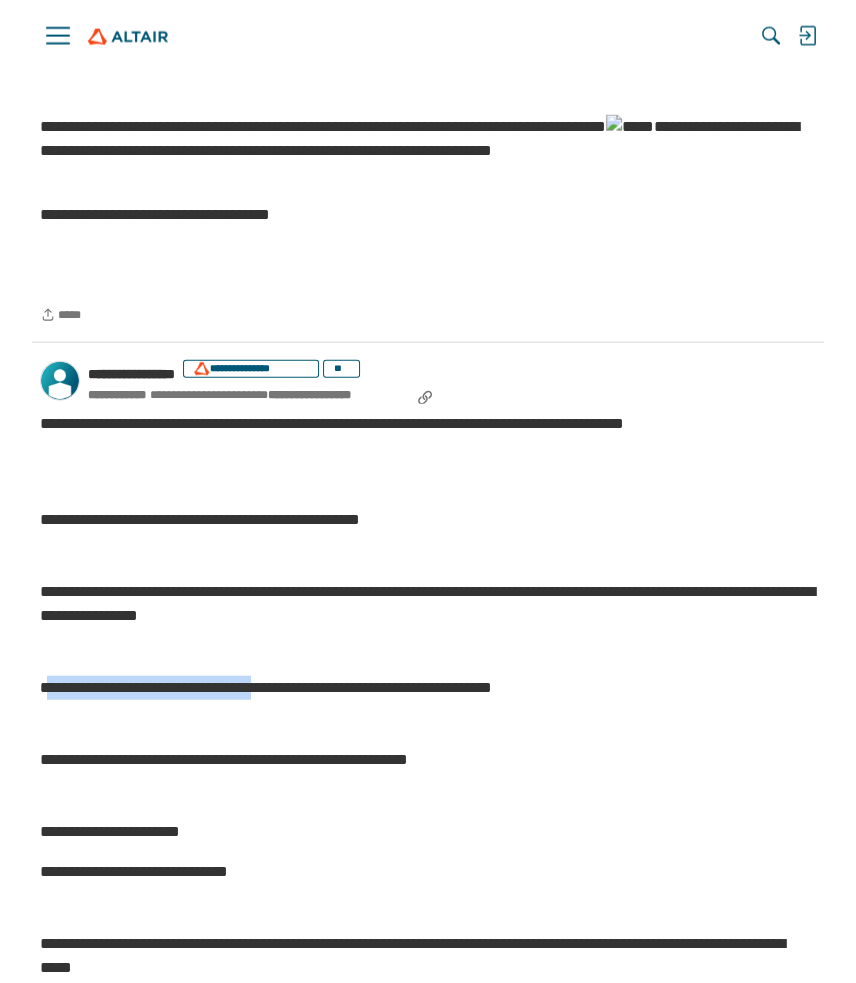 drag, startPoint x: 50, startPoint y: 723, endPoint x: 305, endPoint y: 700, distance: 256.03516 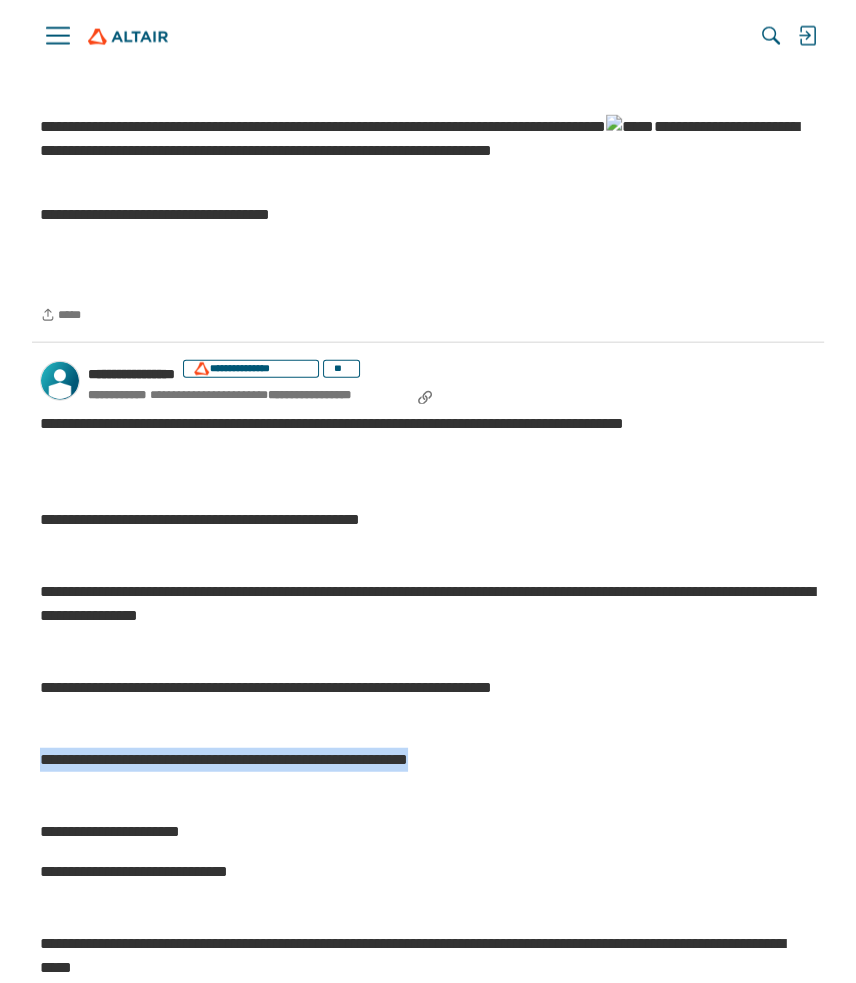 drag, startPoint x: 400, startPoint y: 786, endPoint x: 31, endPoint y: 778, distance: 369.0867 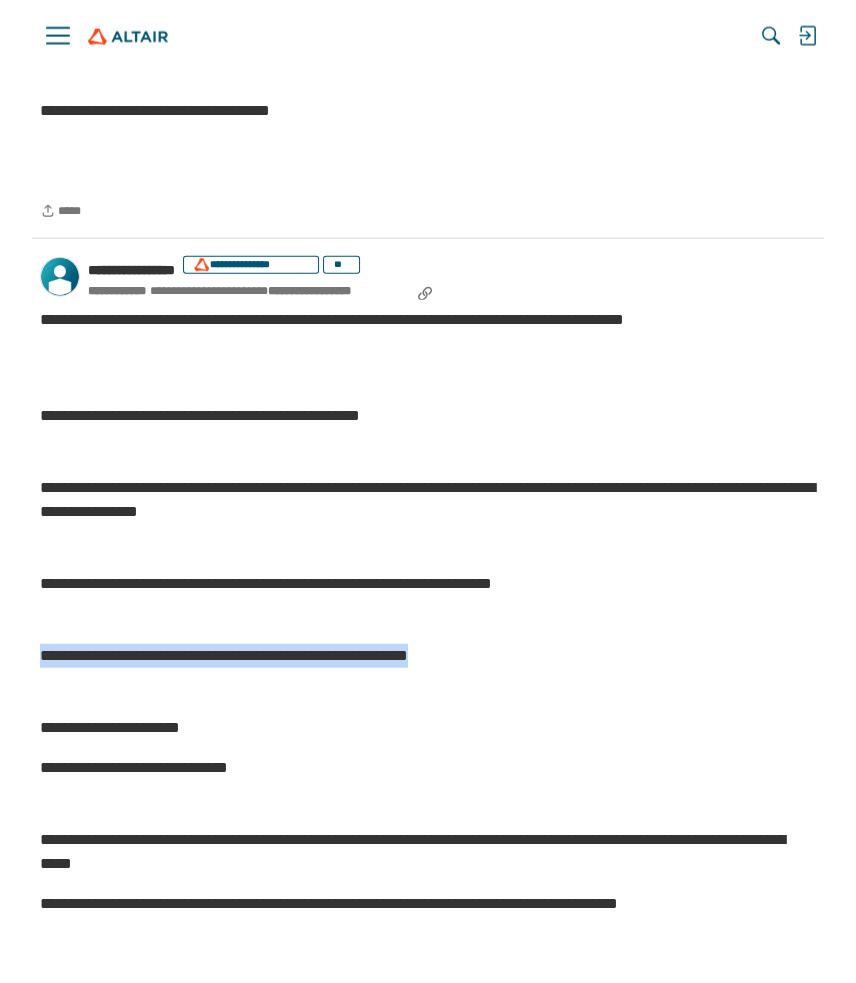scroll, scrollTop: 3129, scrollLeft: 0, axis: vertical 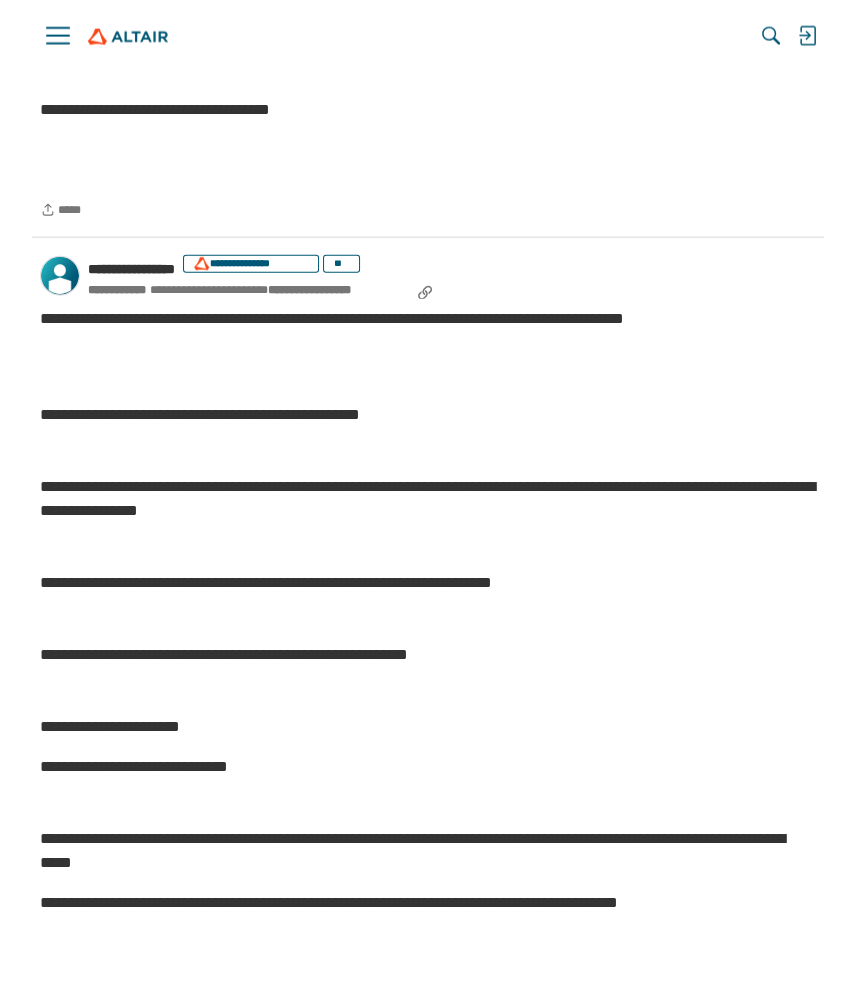 click on "**********" at bounding box center (428, 767) 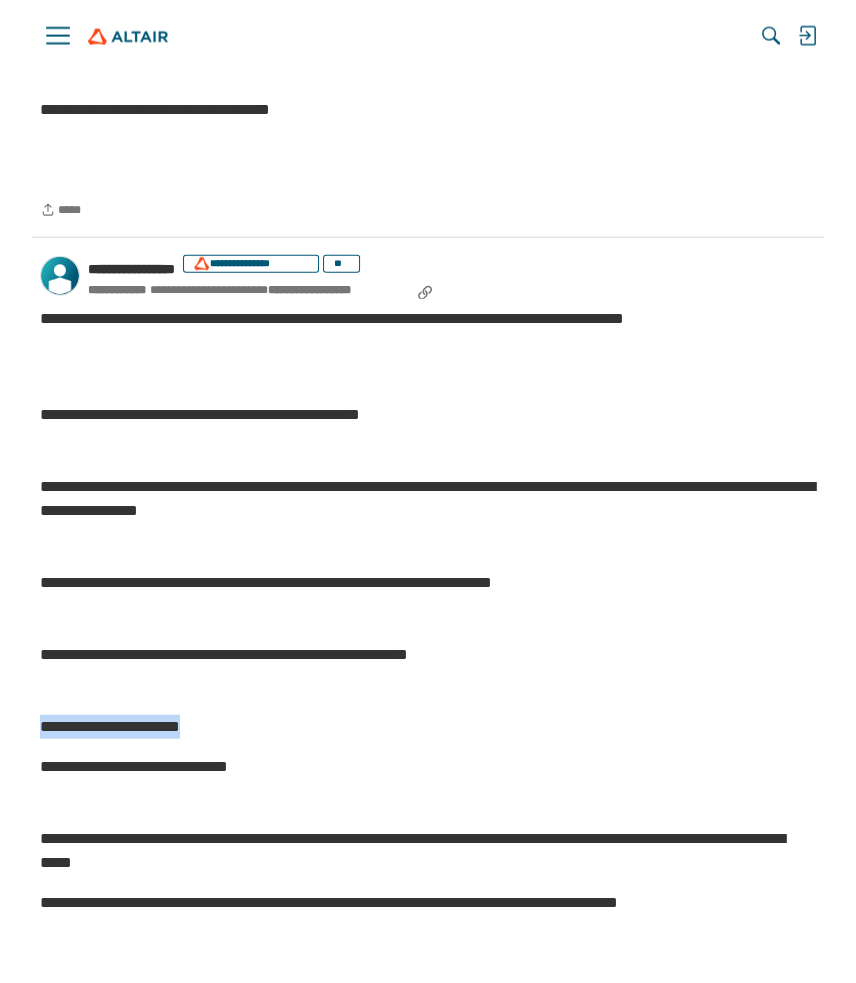 drag, startPoint x: 257, startPoint y: 770, endPoint x: 30, endPoint y: 754, distance: 227.56317 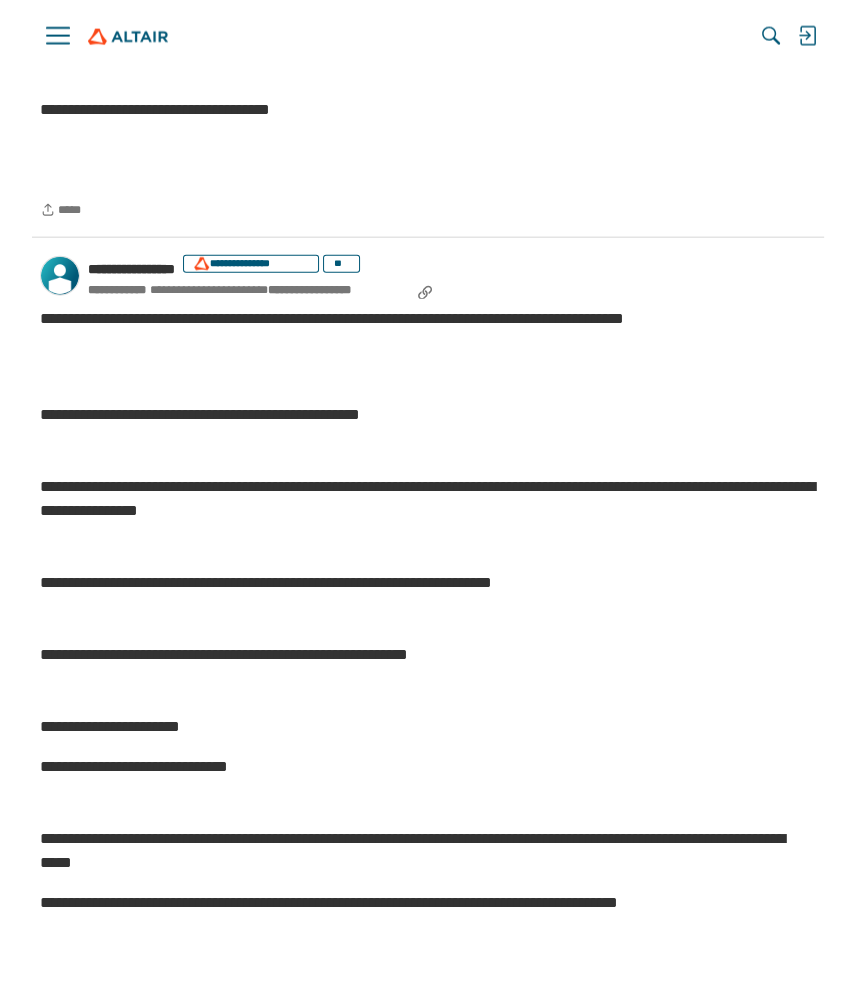 click on "**********" at bounding box center [428, 785] 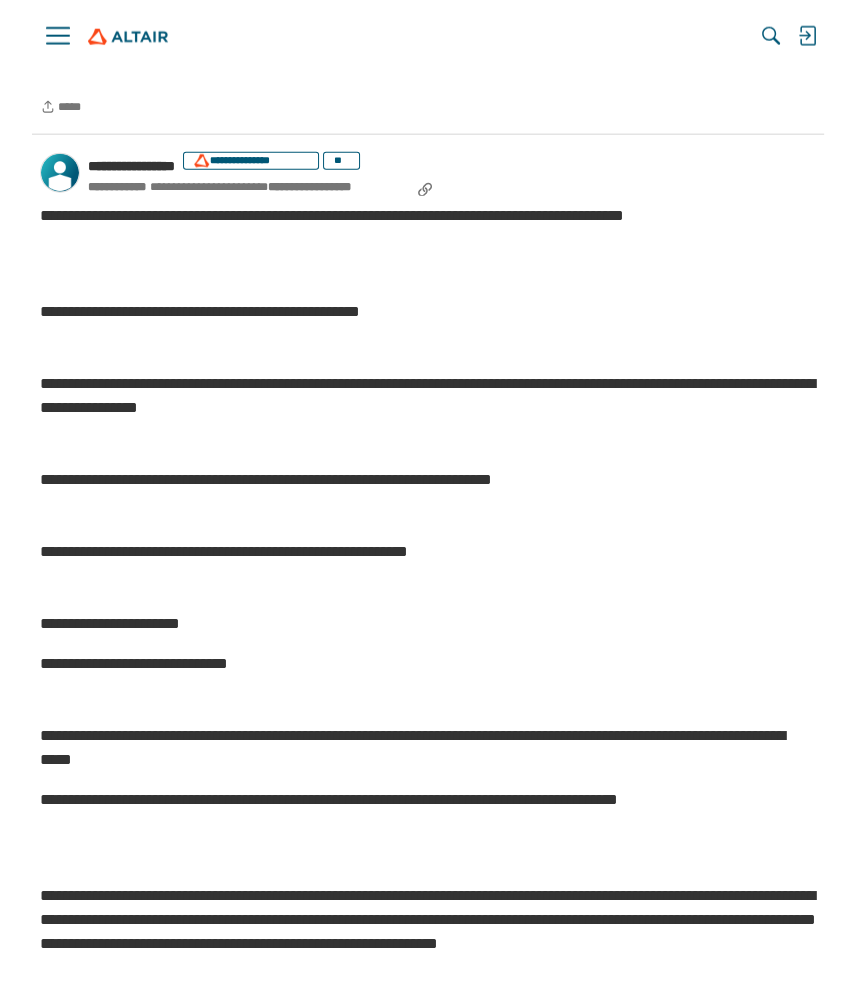 scroll, scrollTop: 3234, scrollLeft: 0, axis: vertical 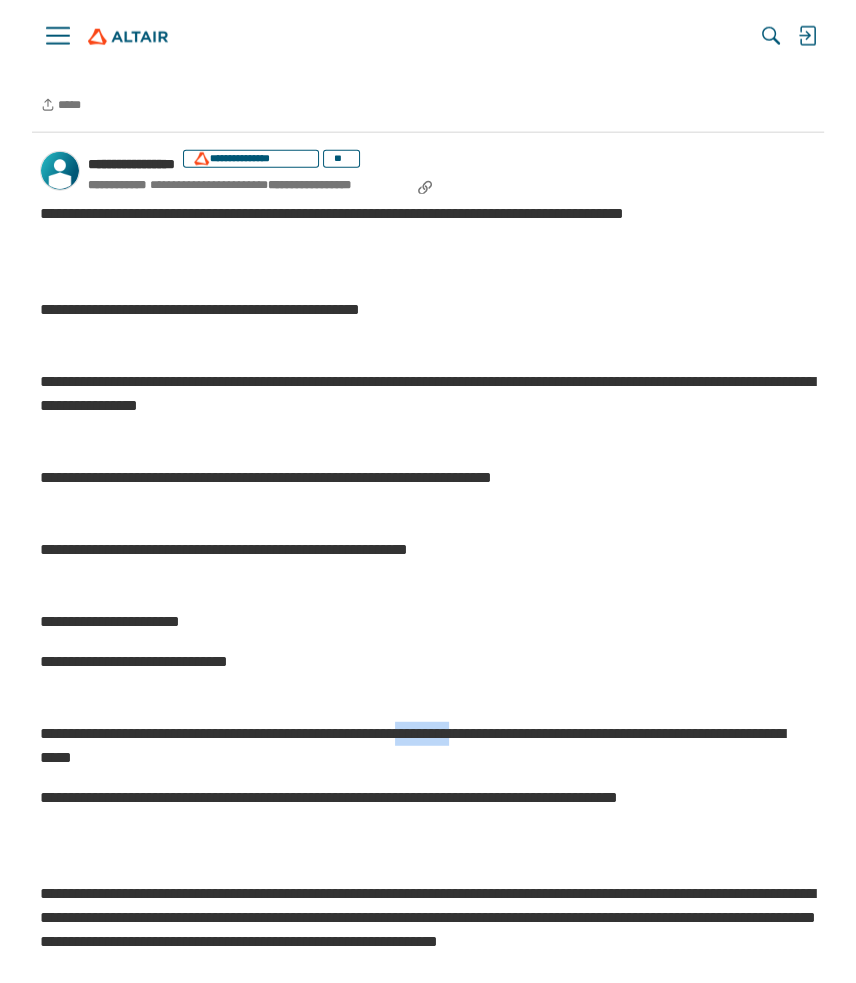 drag, startPoint x: 503, startPoint y: 766, endPoint x: 567, endPoint y: 766, distance: 64 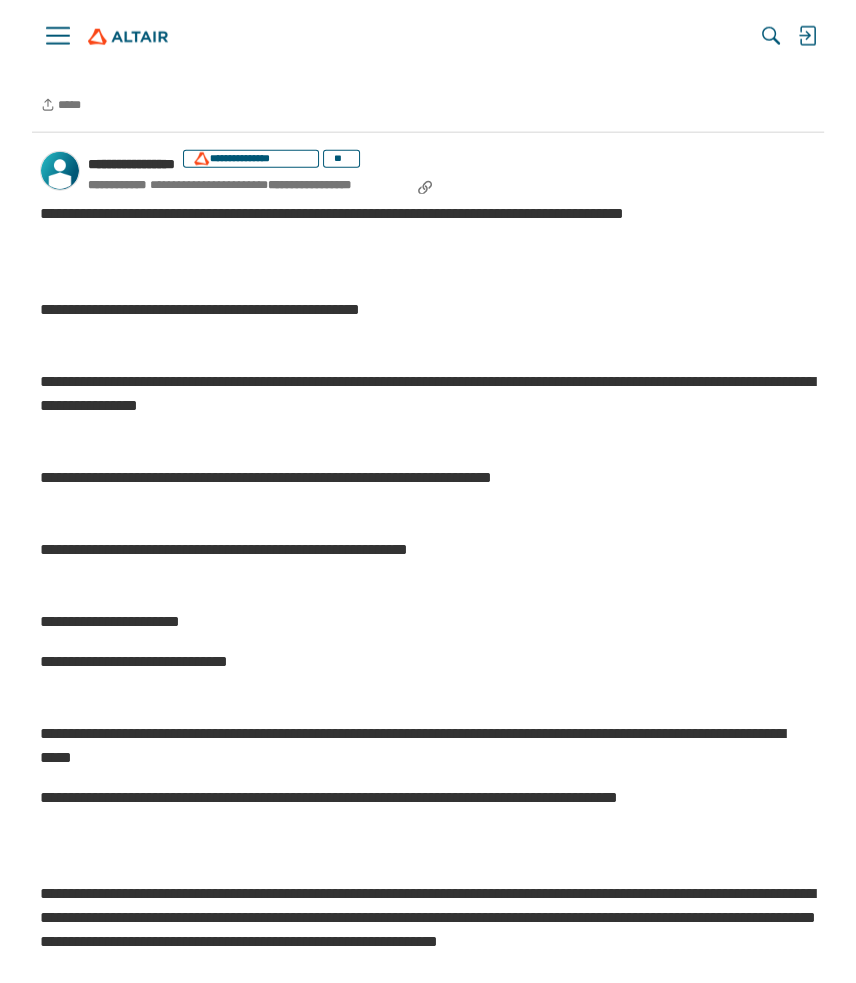 click on "**********" at bounding box center (428, 746) 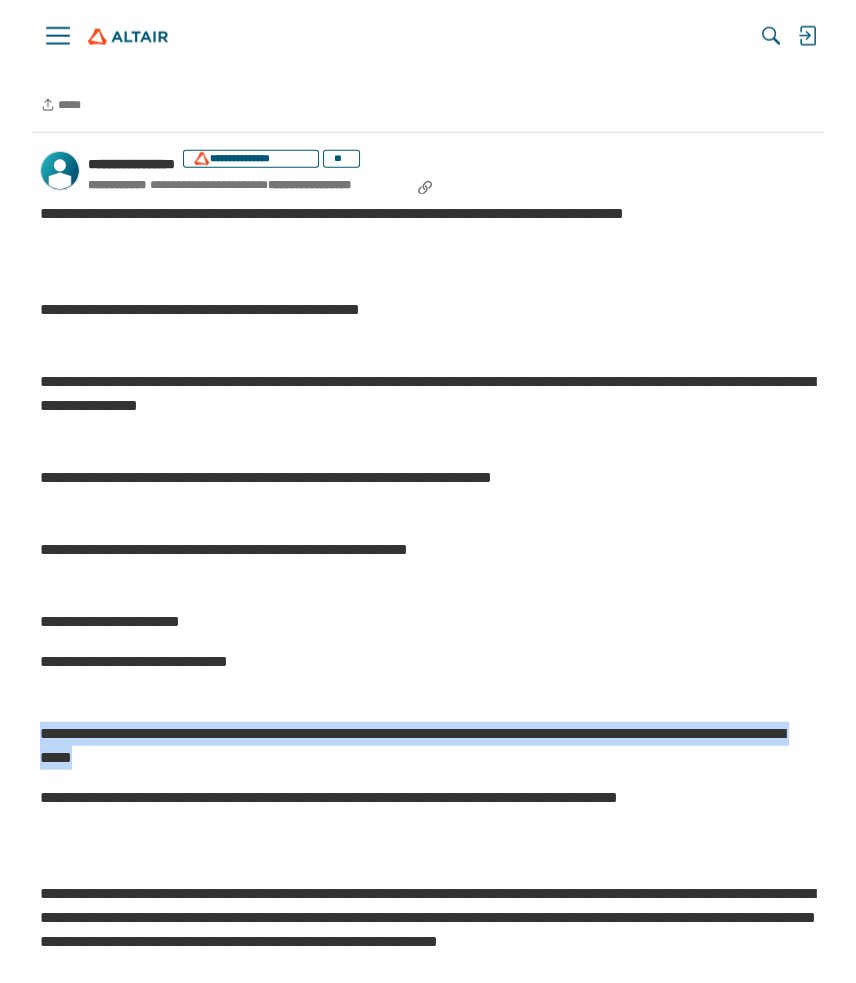 drag, startPoint x: 383, startPoint y: 798, endPoint x: 3, endPoint y: 768, distance: 381.18237 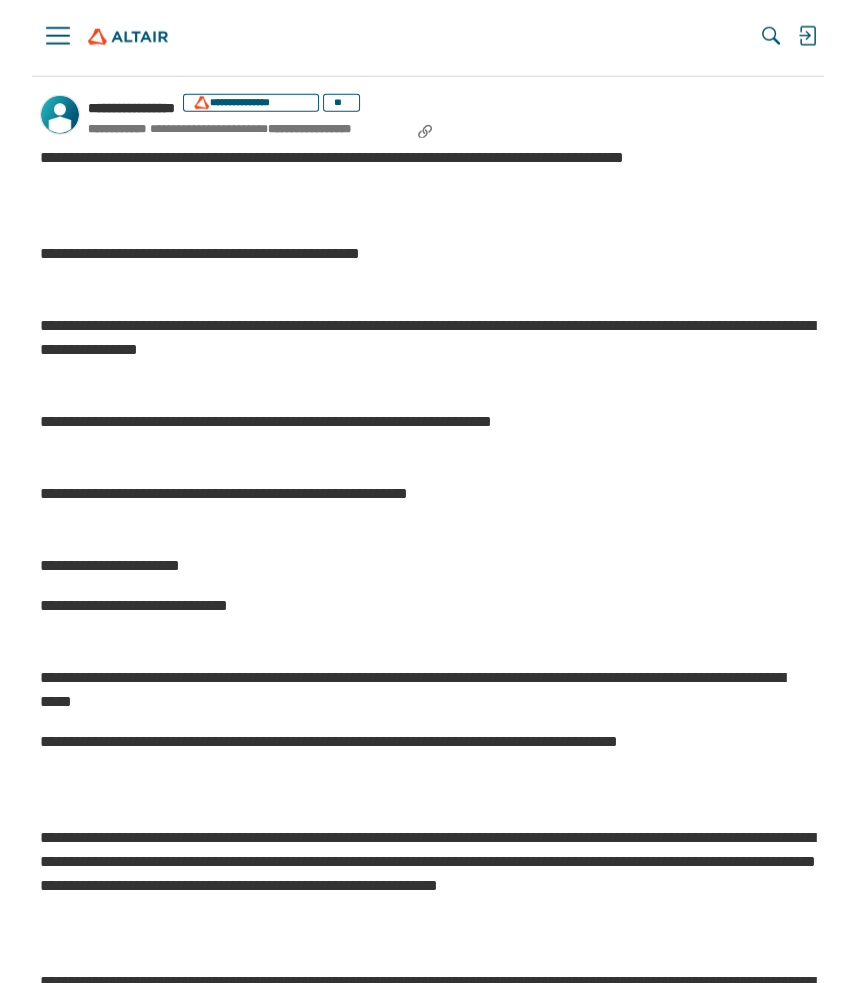 scroll, scrollTop: 3339, scrollLeft: 0, axis: vertical 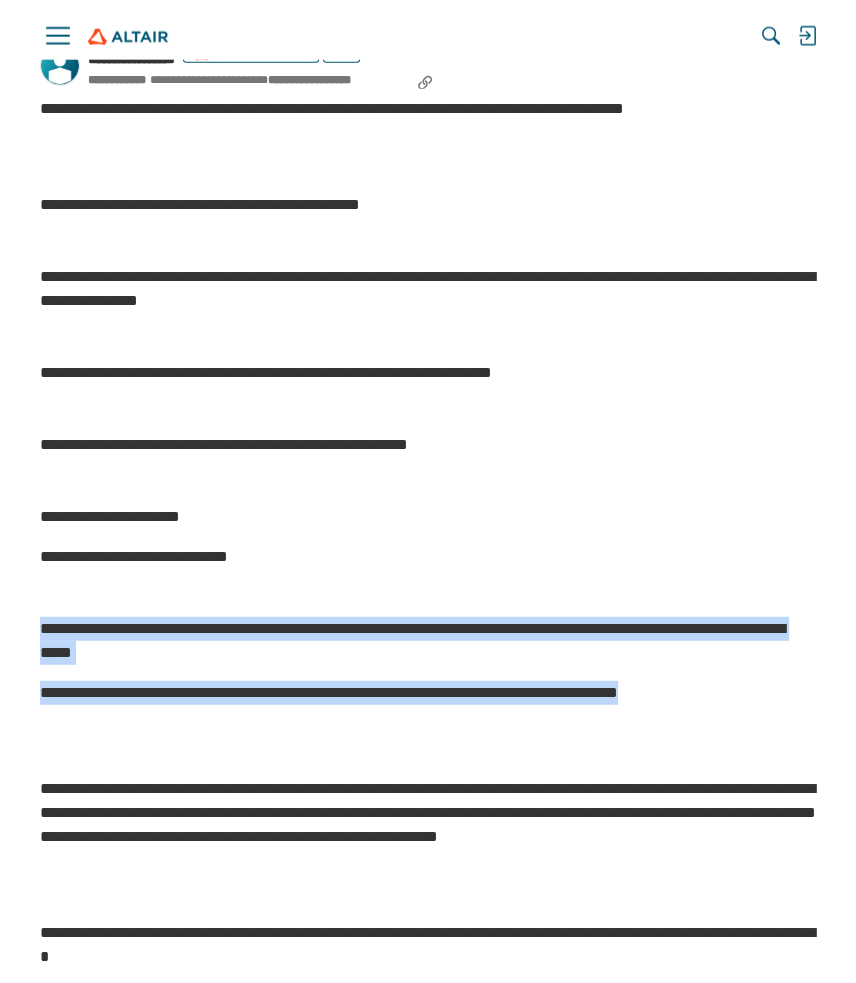 drag, startPoint x: 119, startPoint y: 760, endPoint x: 28, endPoint y: 662, distance: 133.73482 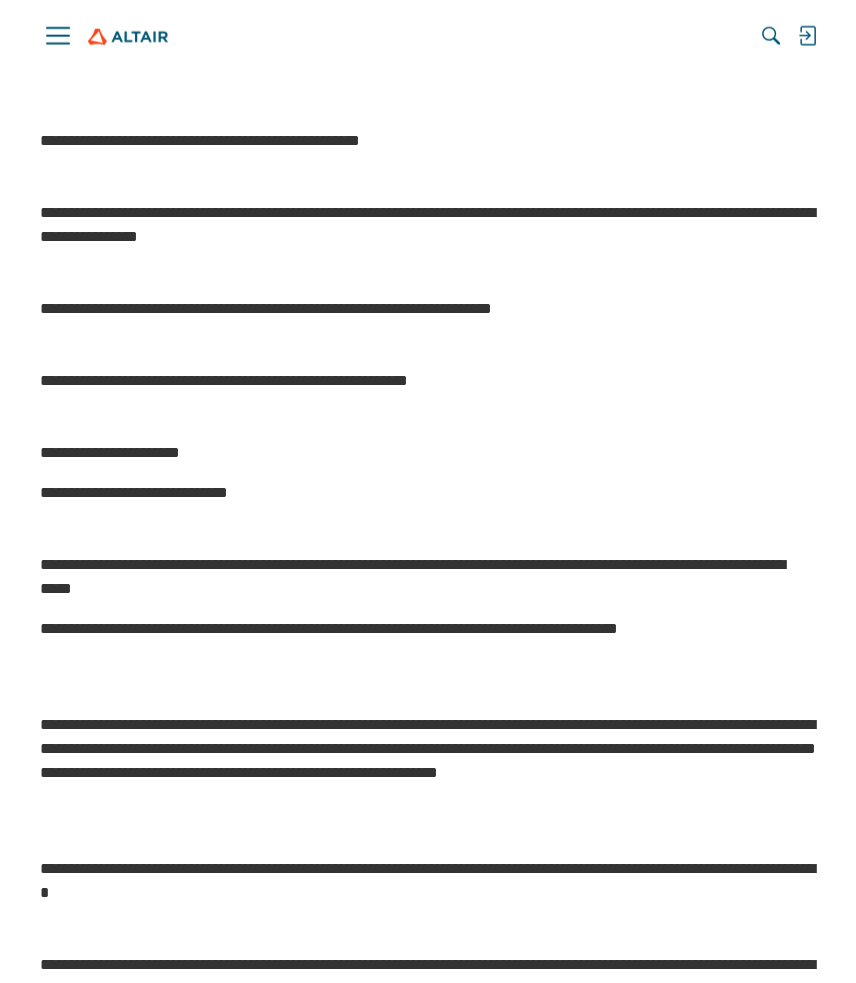 scroll, scrollTop: 3444, scrollLeft: 0, axis: vertical 